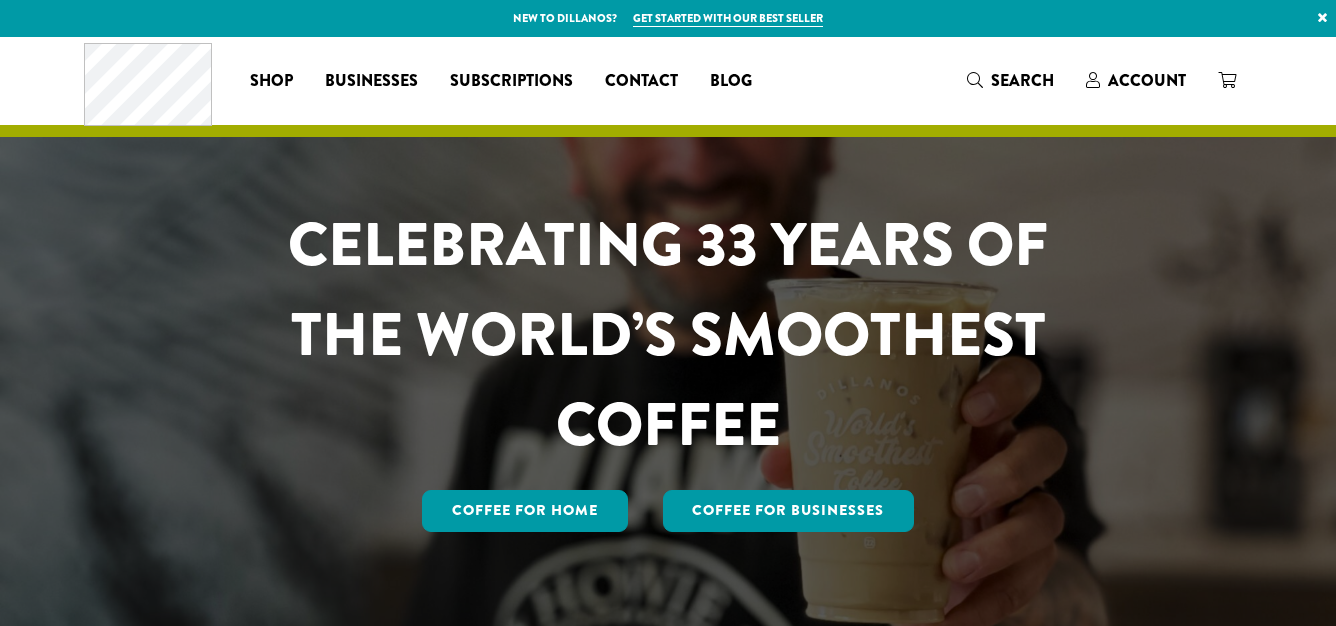 scroll, scrollTop: 0, scrollLeft: 0, axis: both 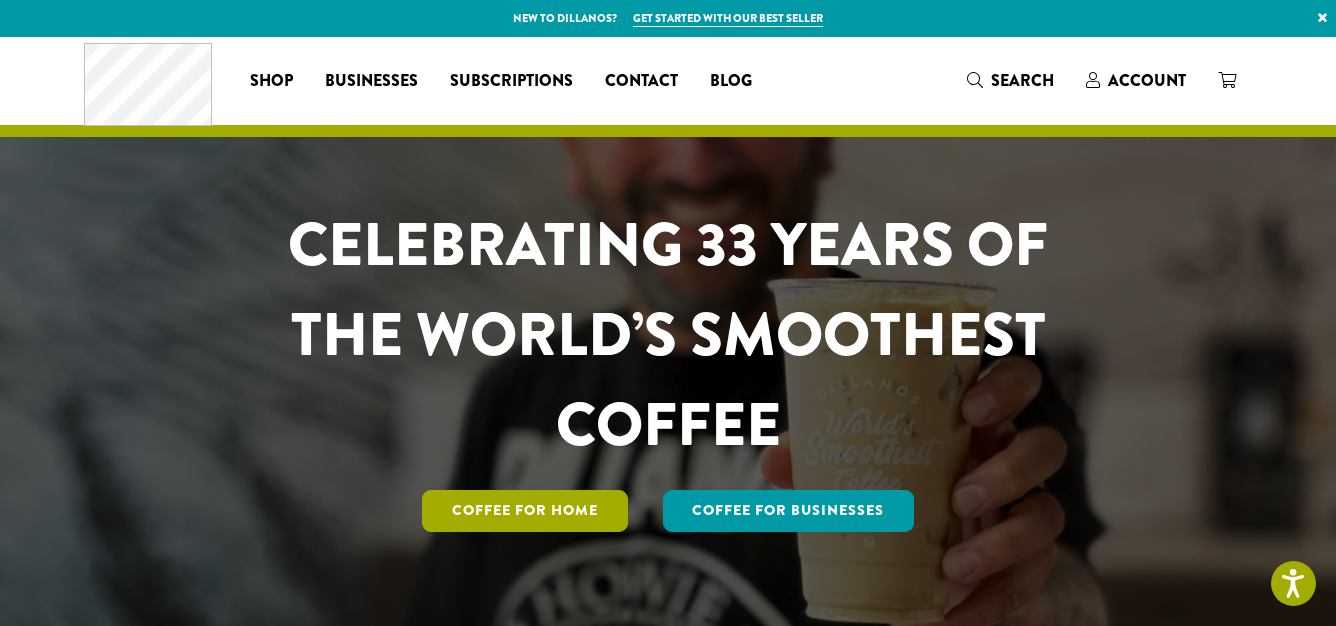 click on "Coffee for Home" at bounding box center [525, 511] 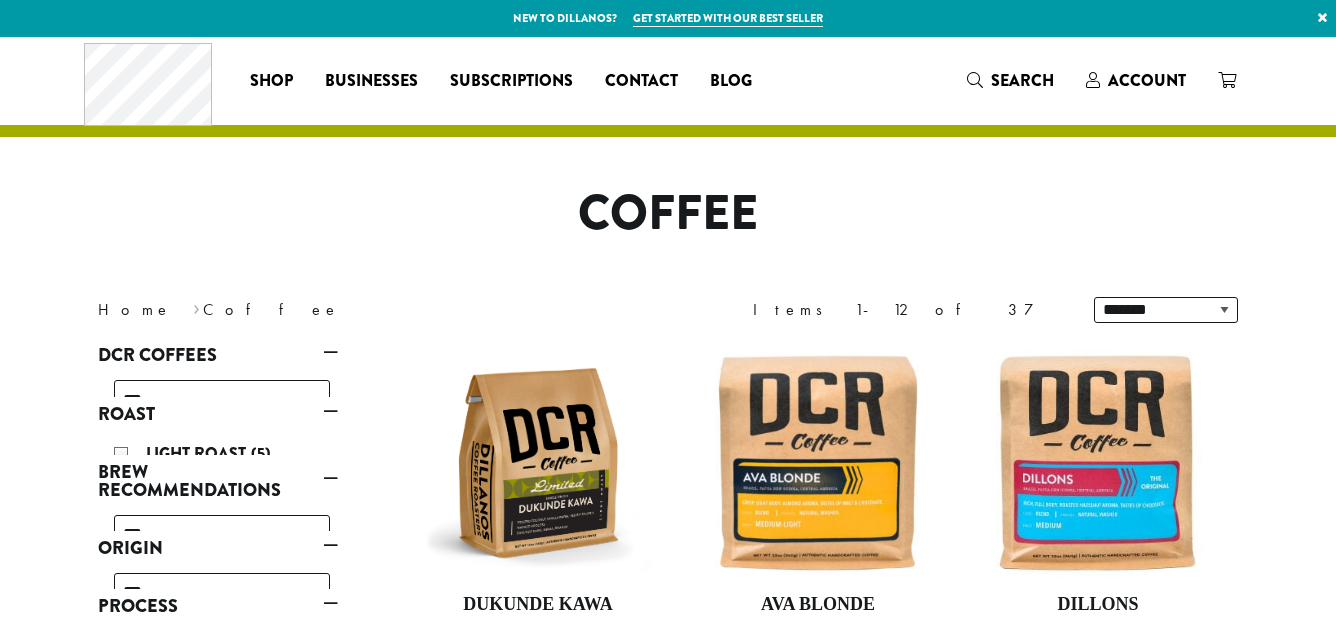 scroll, scrollTop: 0, scrollLeft: 0, axis: both 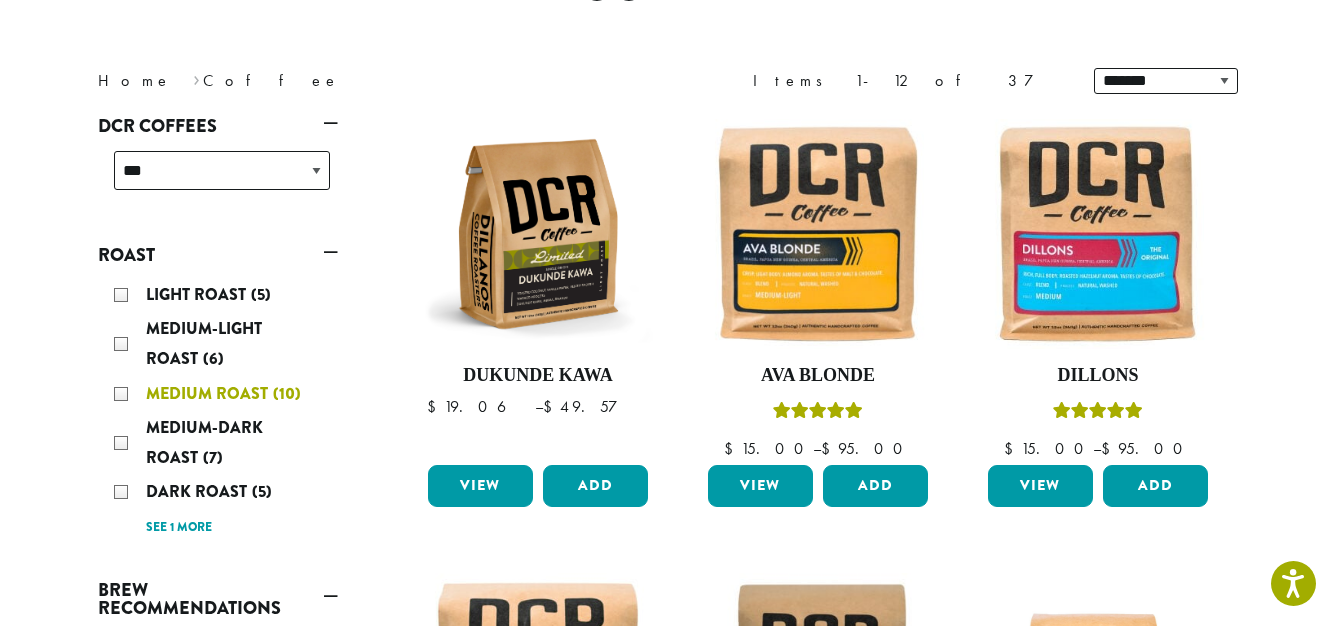 click on "Medium Roast (10)" at bounding box center [222, 394] 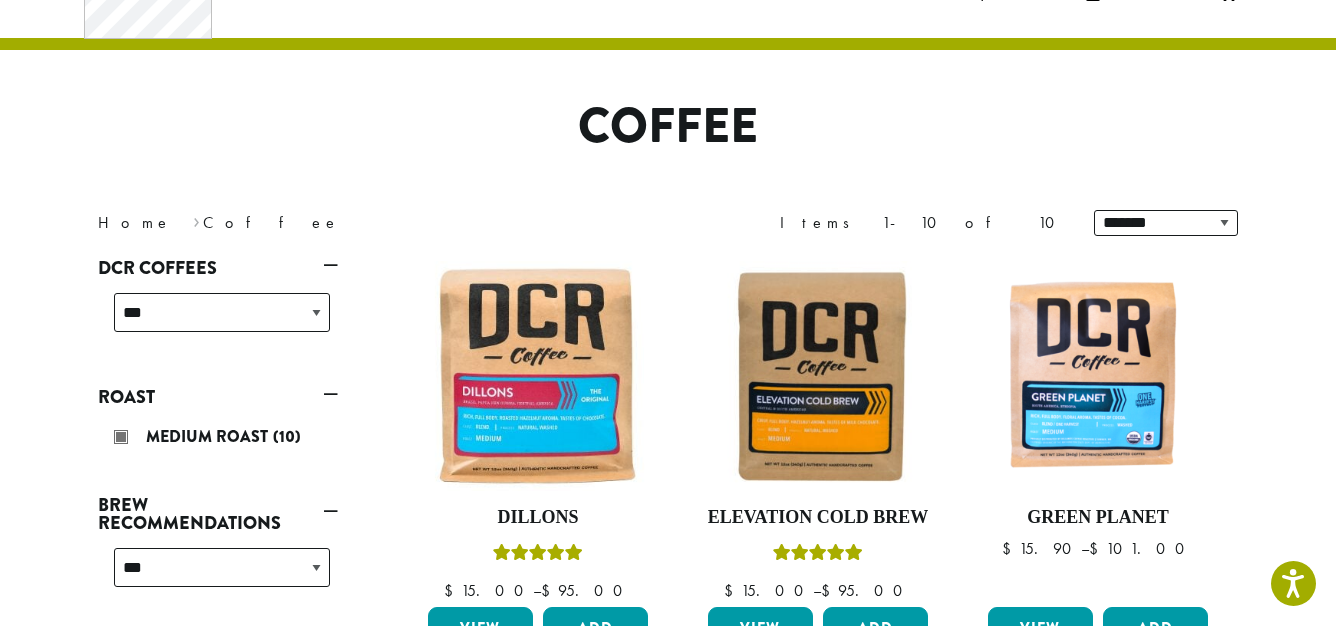 scroll, scrollTop: 0, scrollLeft: 0, axis: both 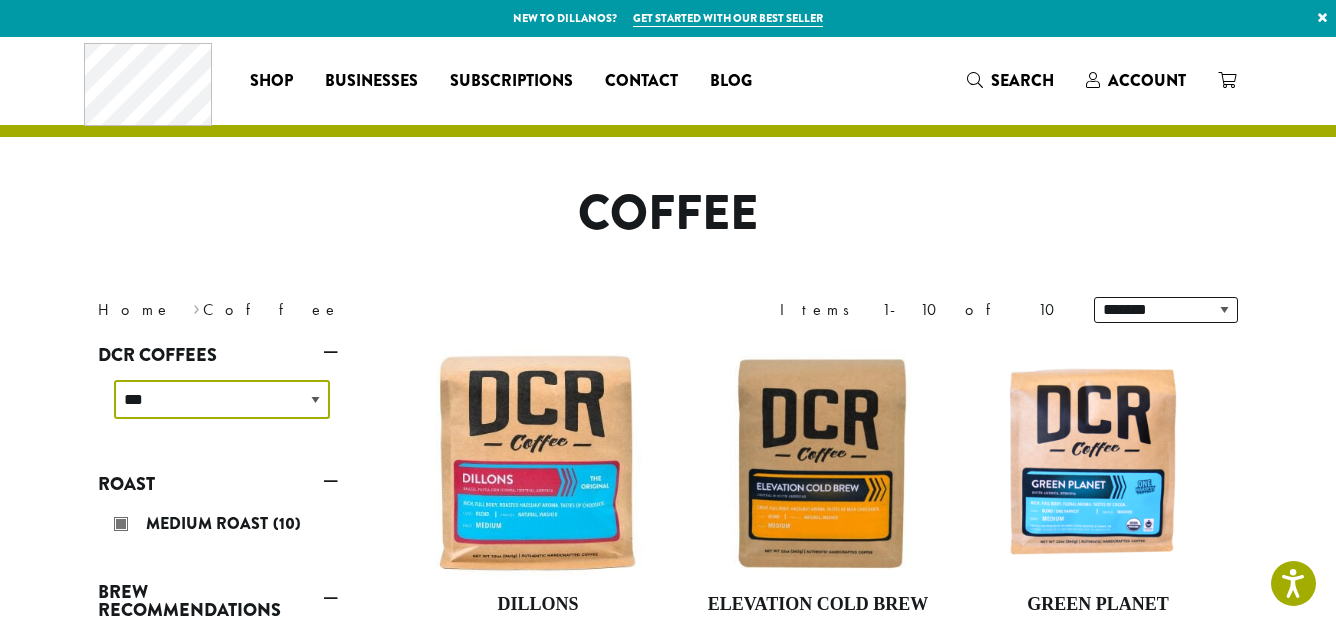 click on "**********" at bounding box center [222, 399] 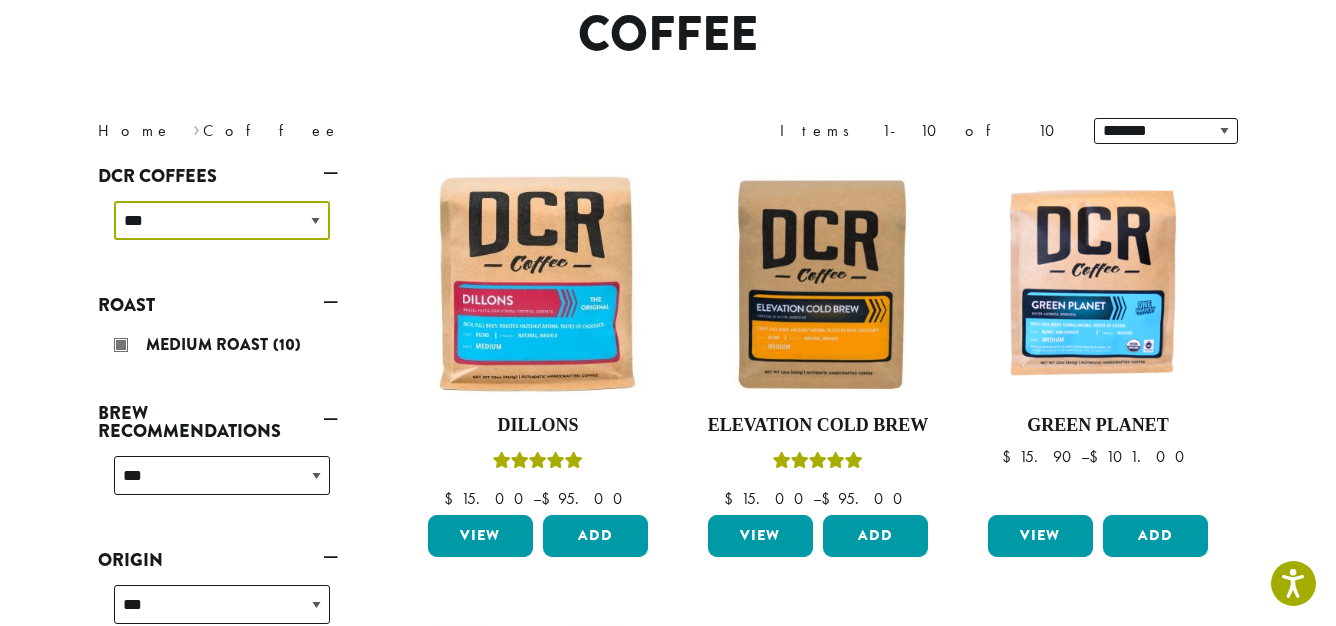 scroll, scrollTop: 183, scrollLeft: 0, axis: vertical 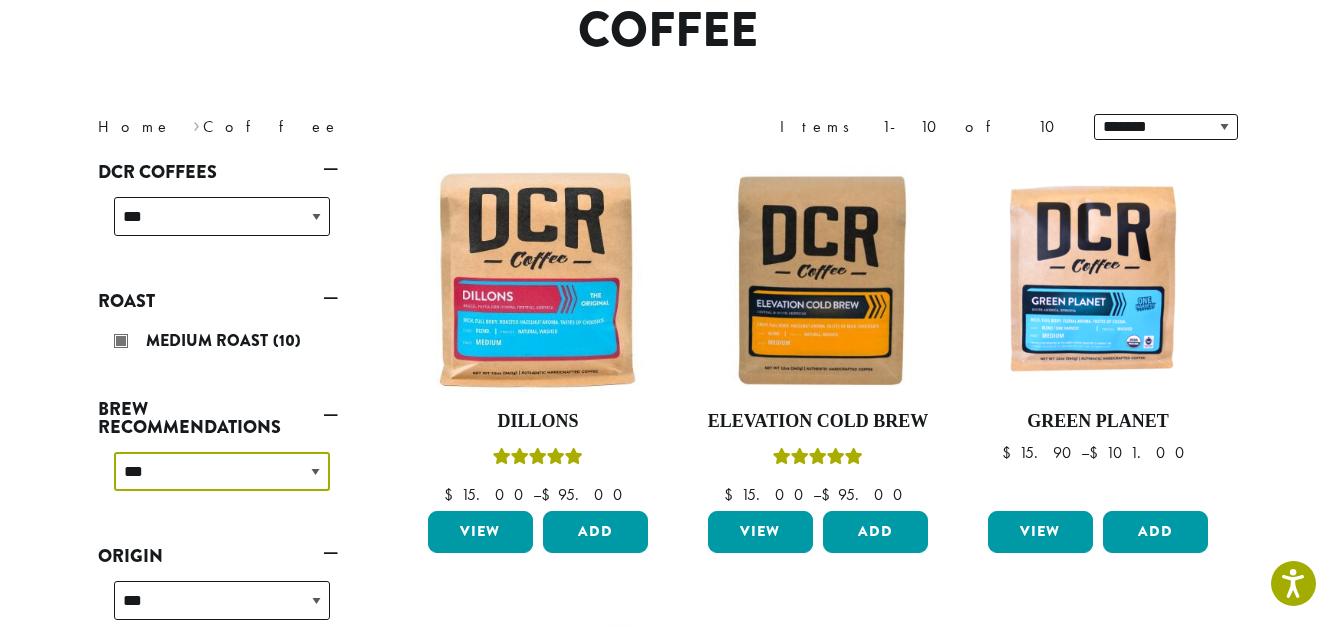 click on "**********" at bounding box center [222, 471] 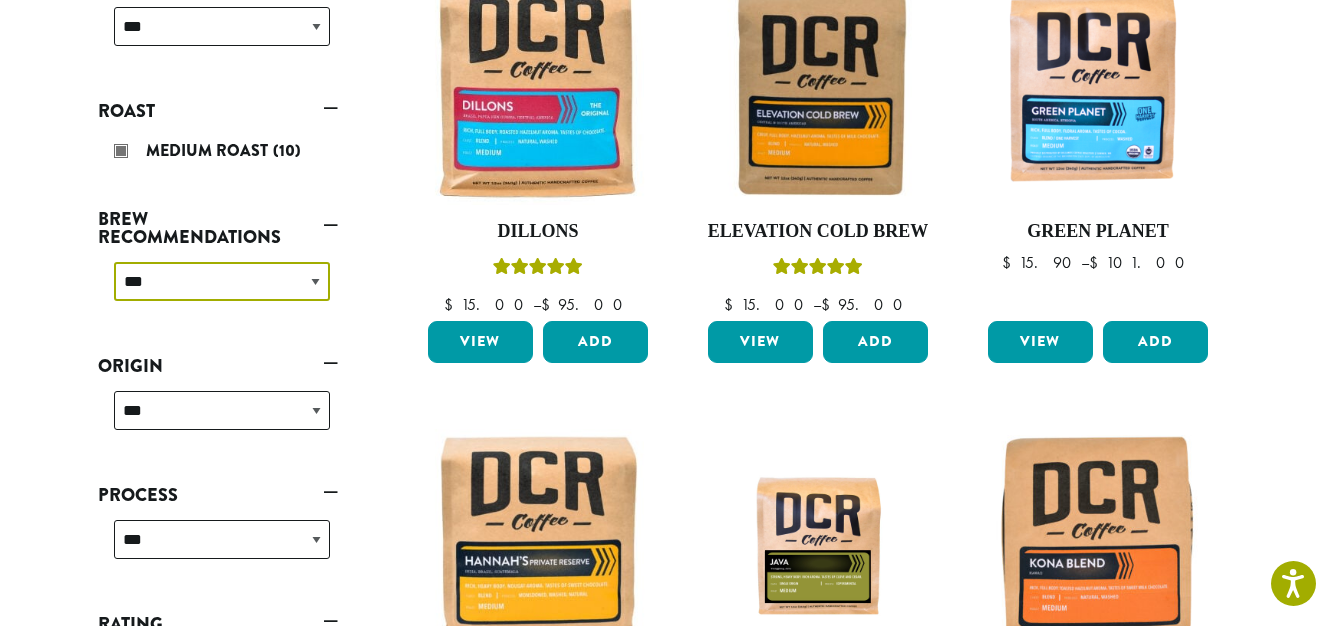 scroll, scrollTop: 375, scrollLeft: 0, axis: vertical 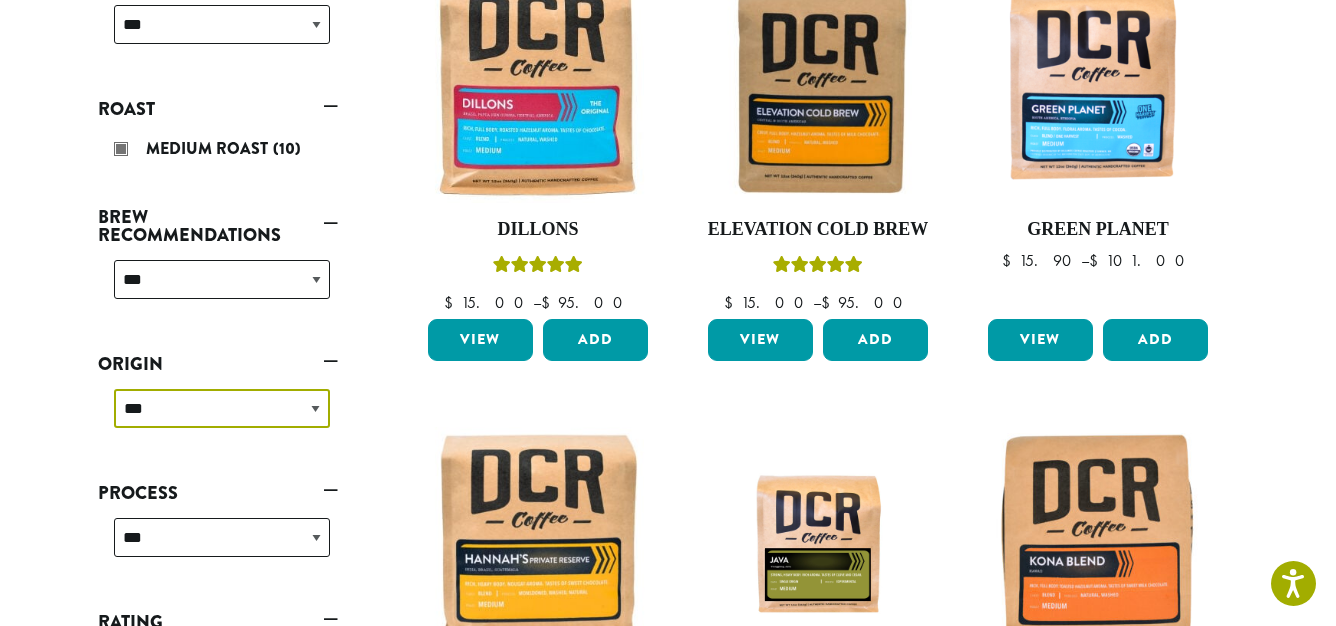 click on "**********" at bounding box center [222, 408] 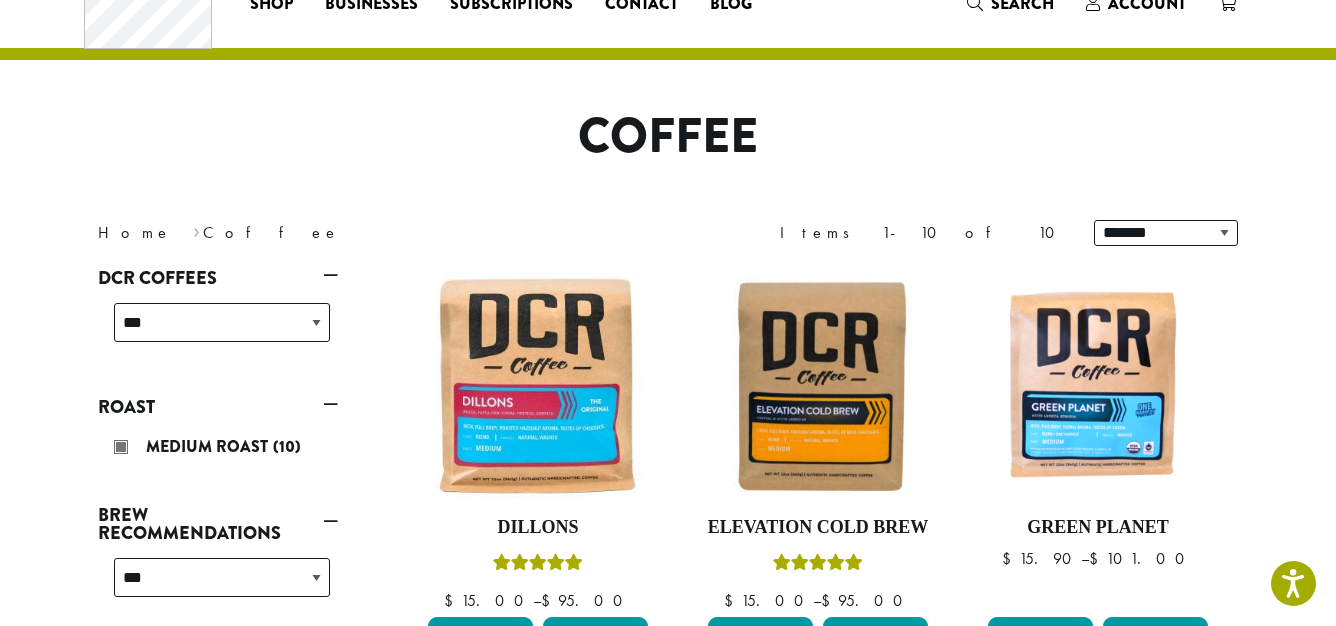 scroll, scrollTop: 0, scrollLeft: 0, axis: both 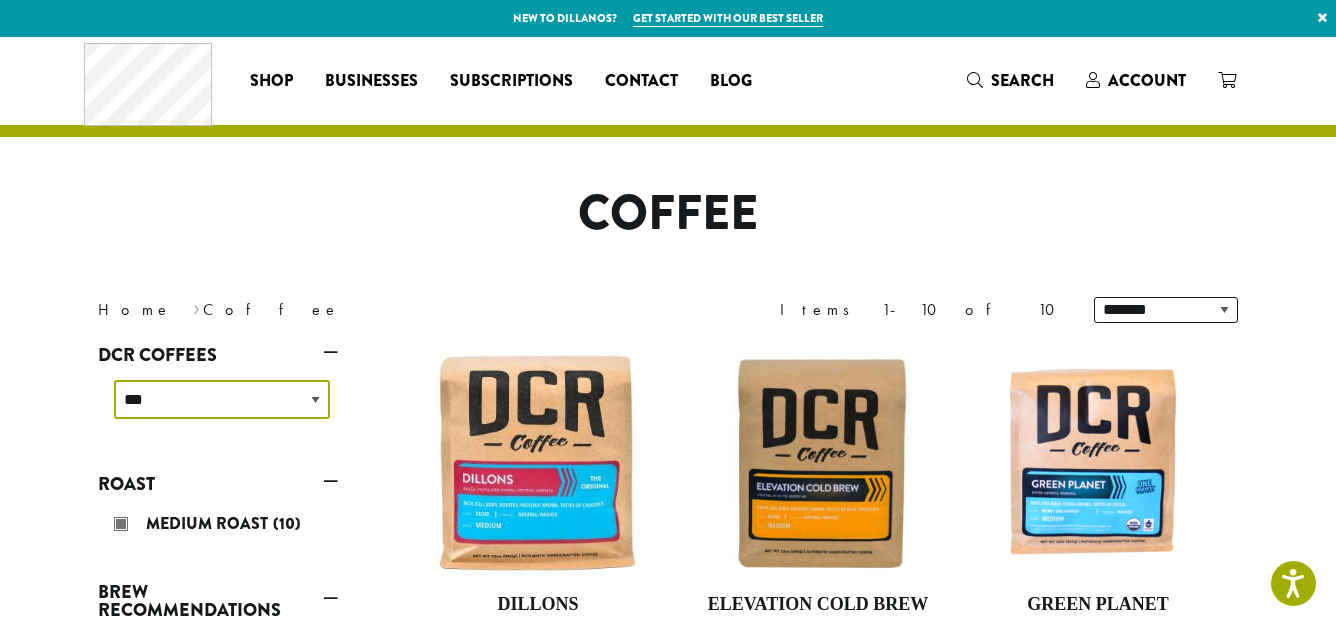 click on "**********" at bounding box center [222, 399] 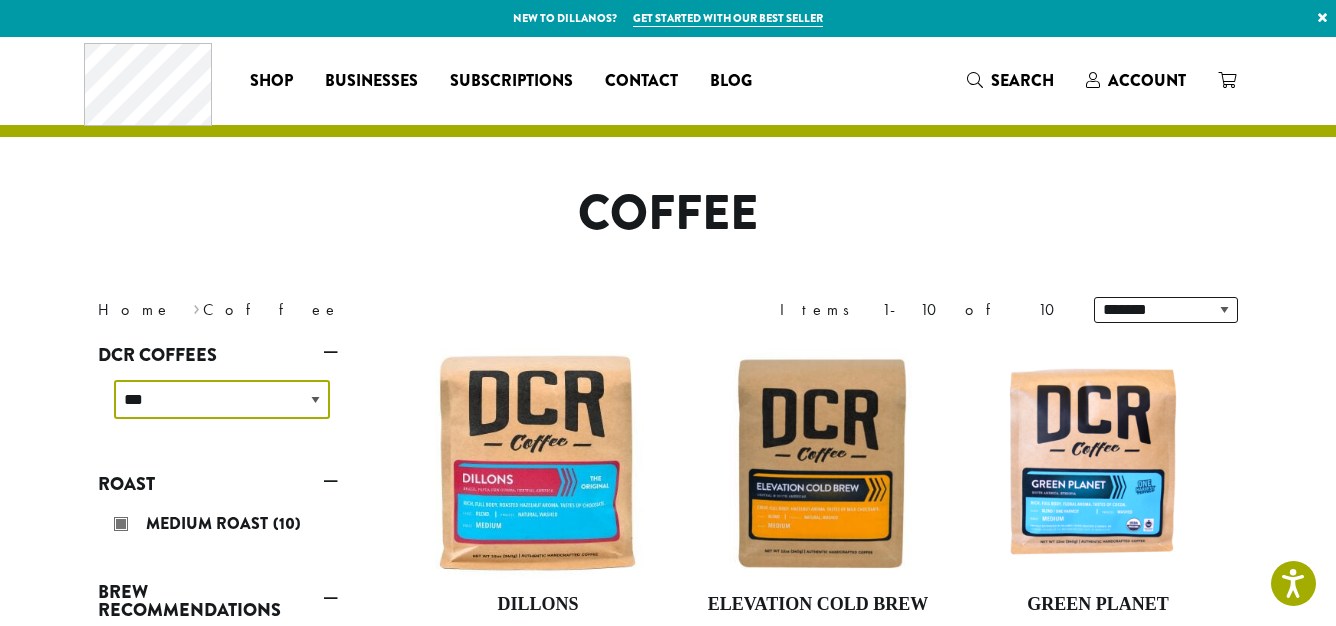 select on "******" 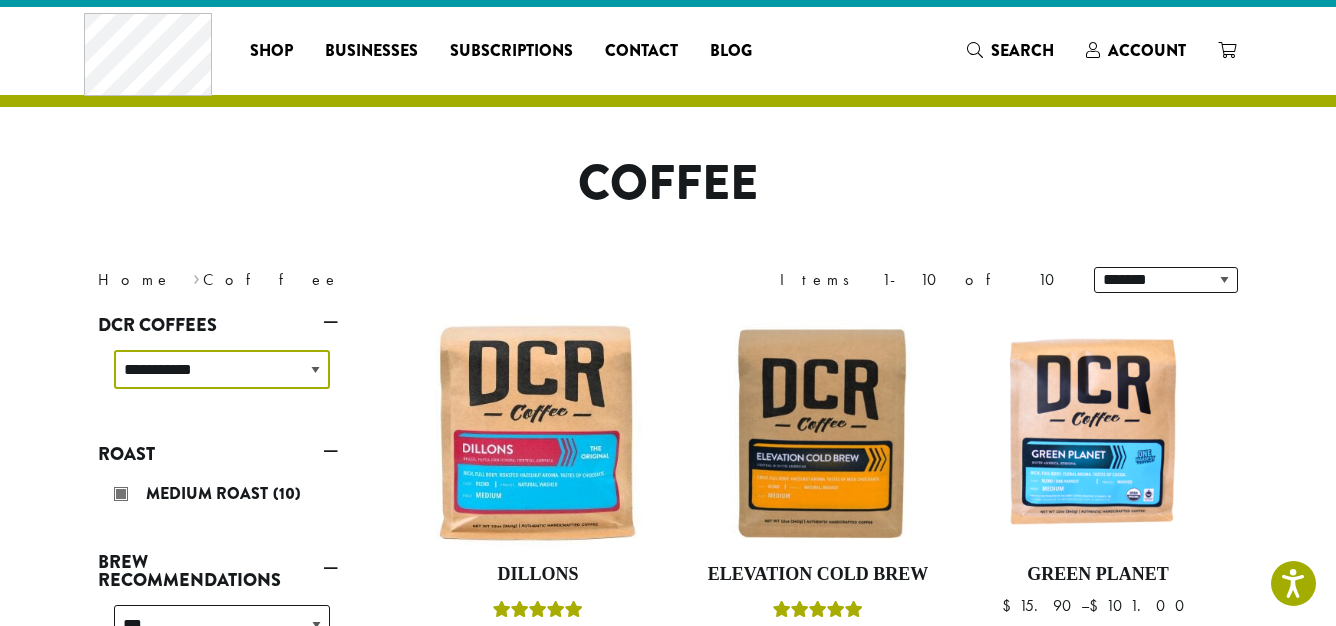 scroll, scrollTop: 0, scrollLeft: 0, axis: both 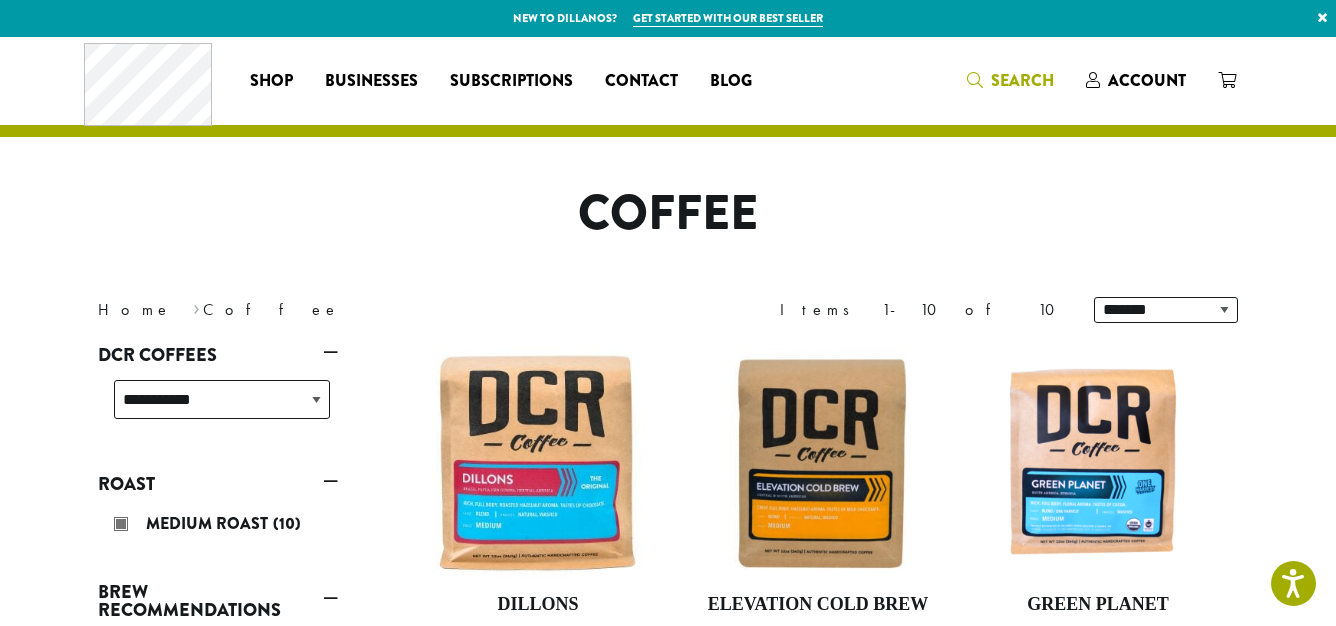 click at bounding box center (975, 80) 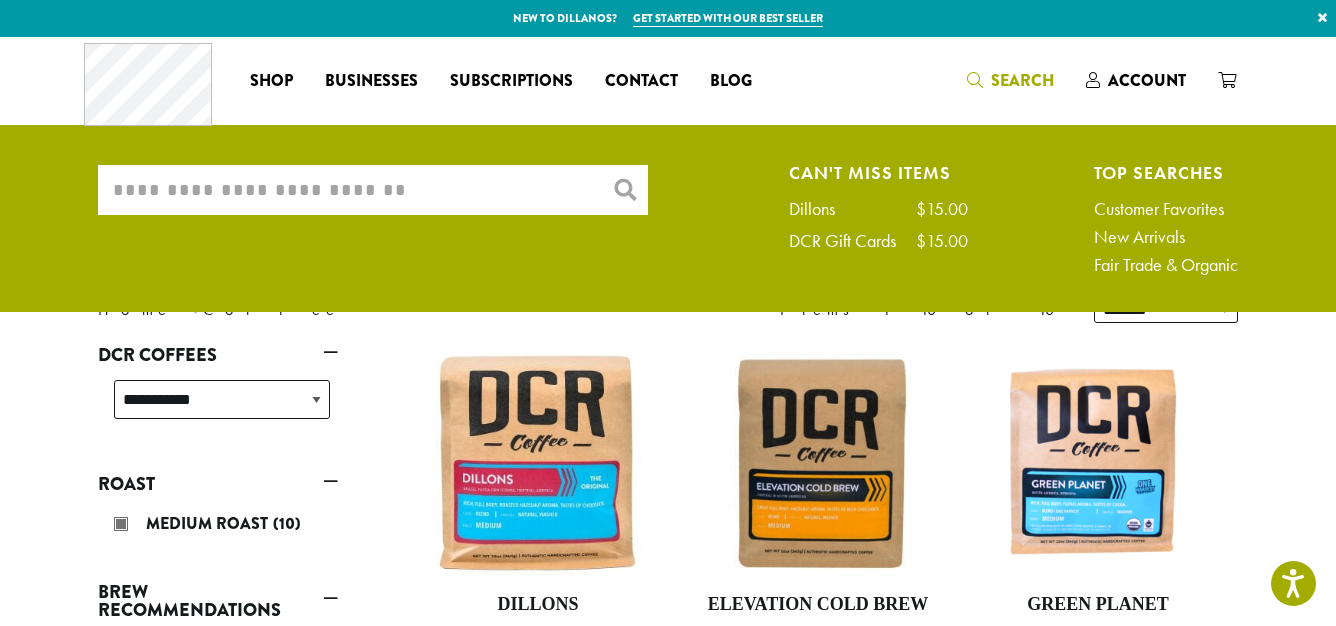 click on "What are you searching for?" at bounding box center (373, 190) 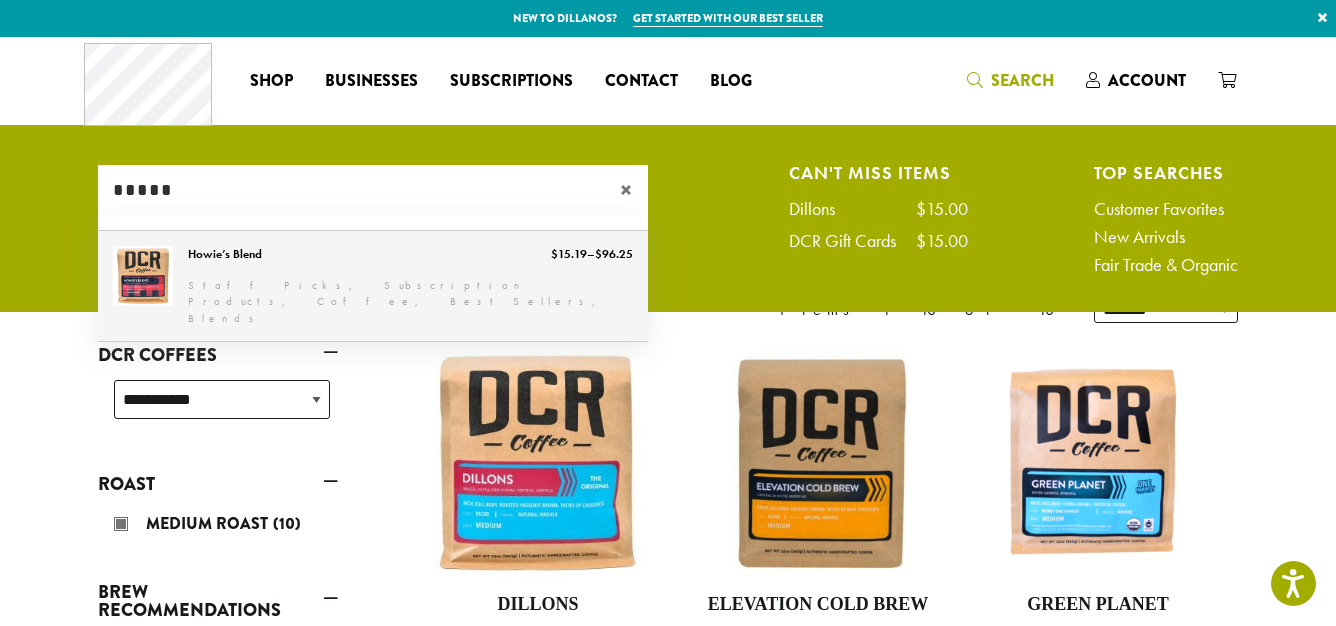 type on "*****" 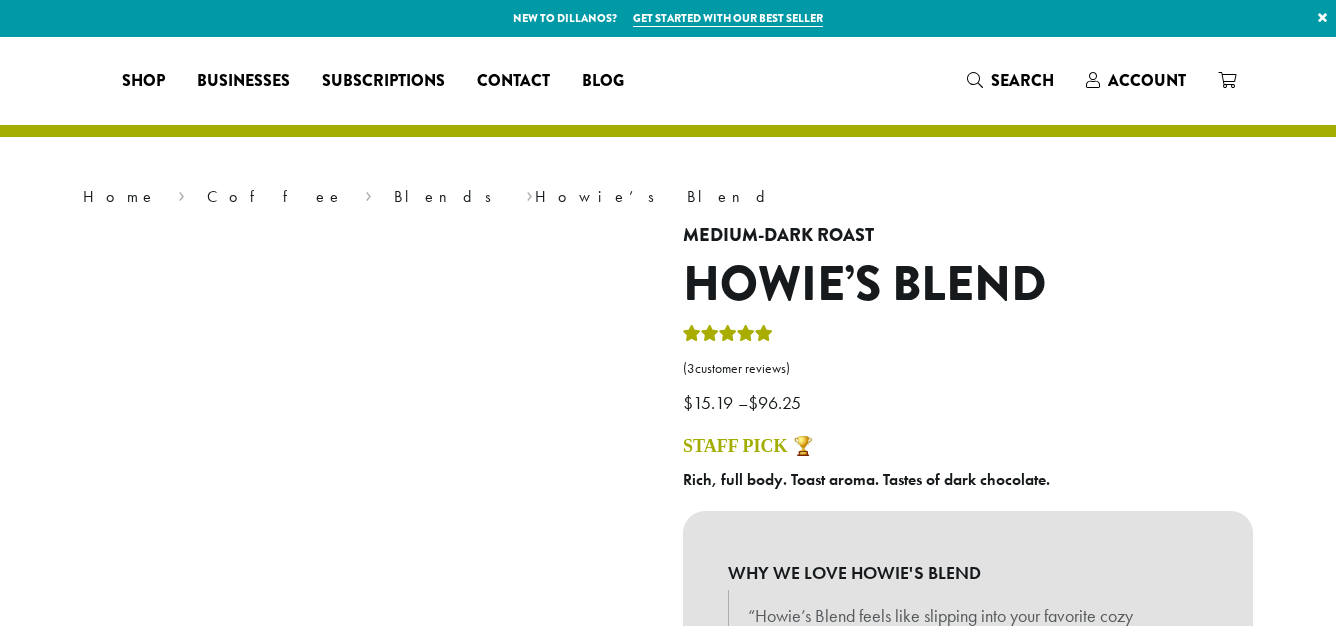 scroll, scrollTop: 0, scrollLeft: 0, axis: both 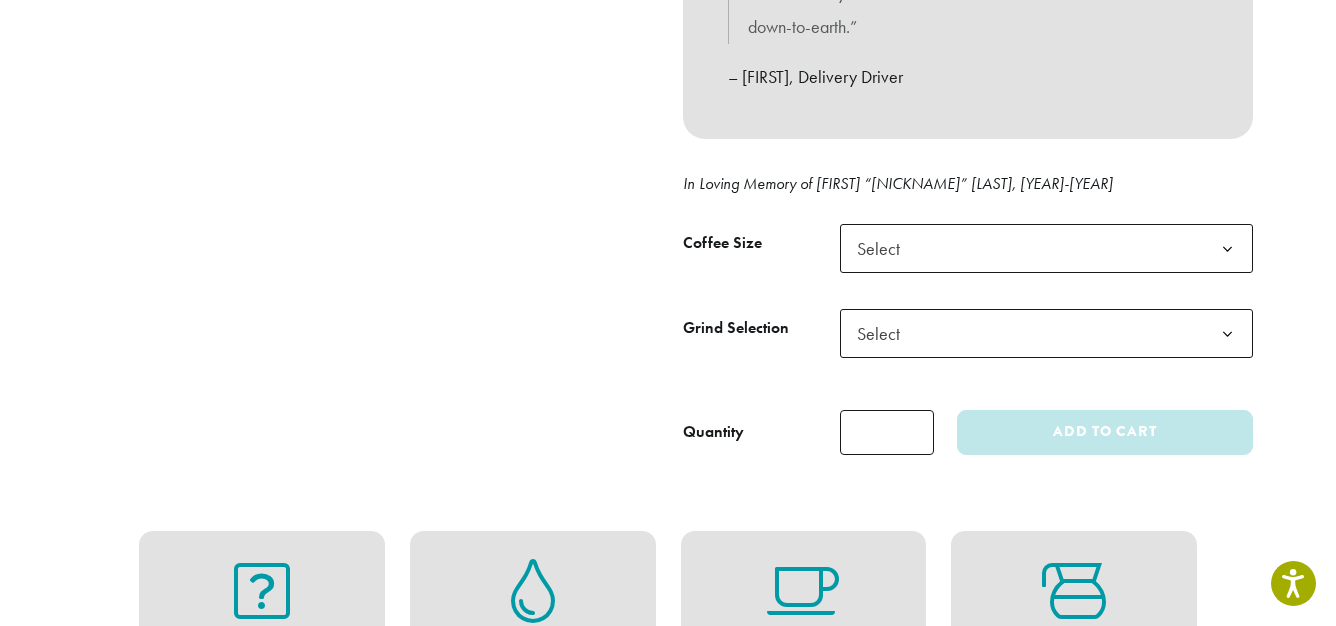 click 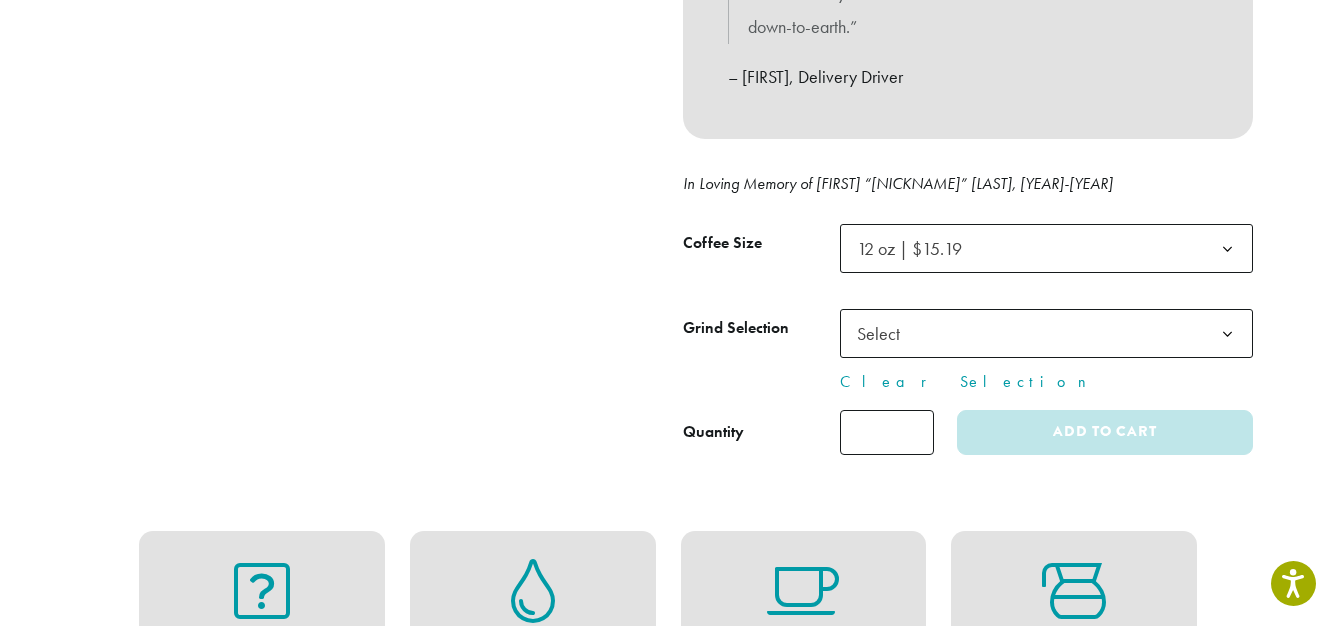 click 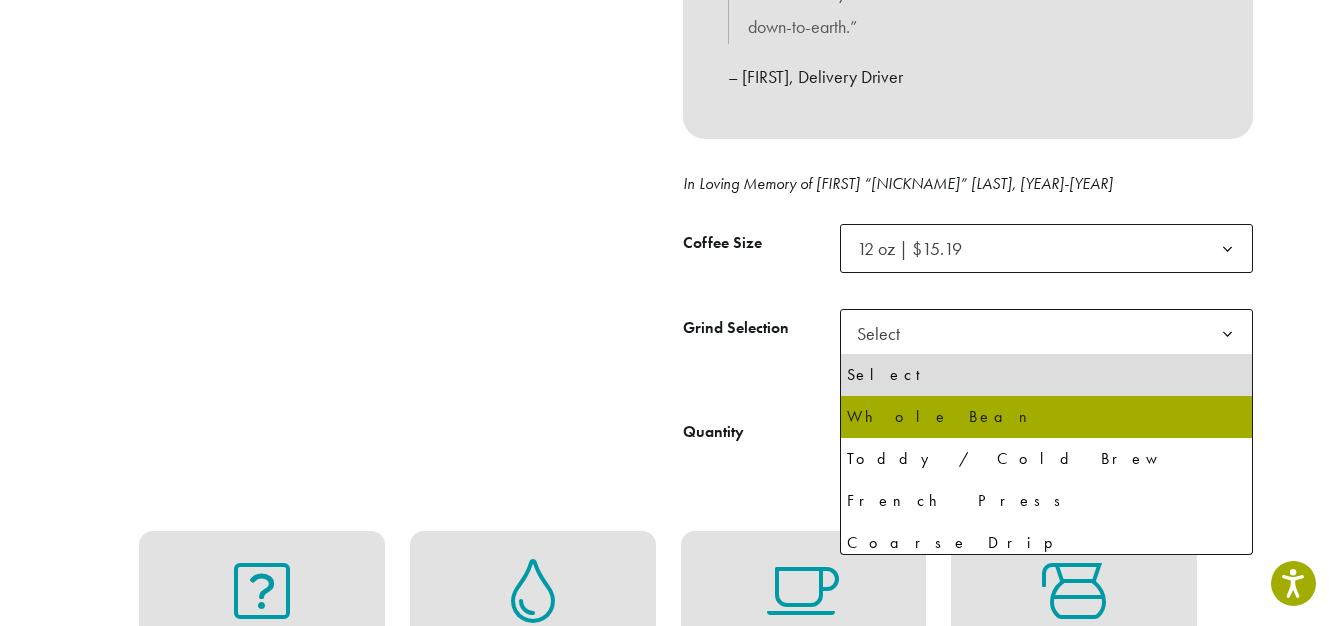 select on "*********" 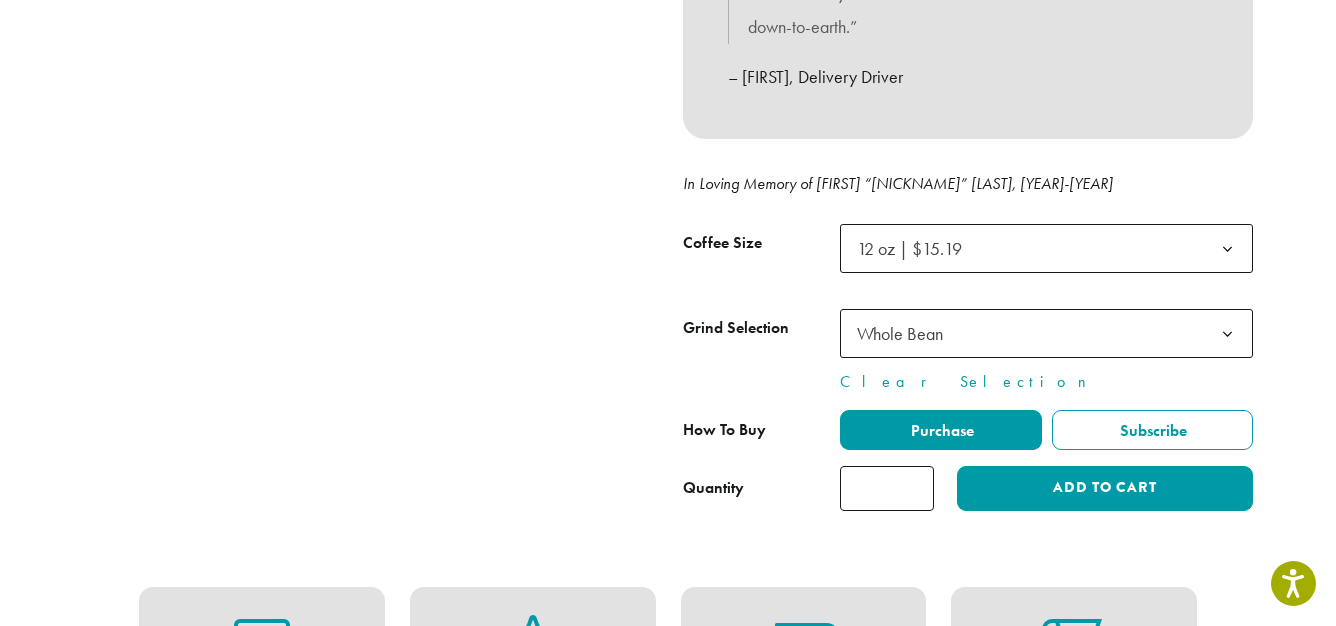 type on "*" 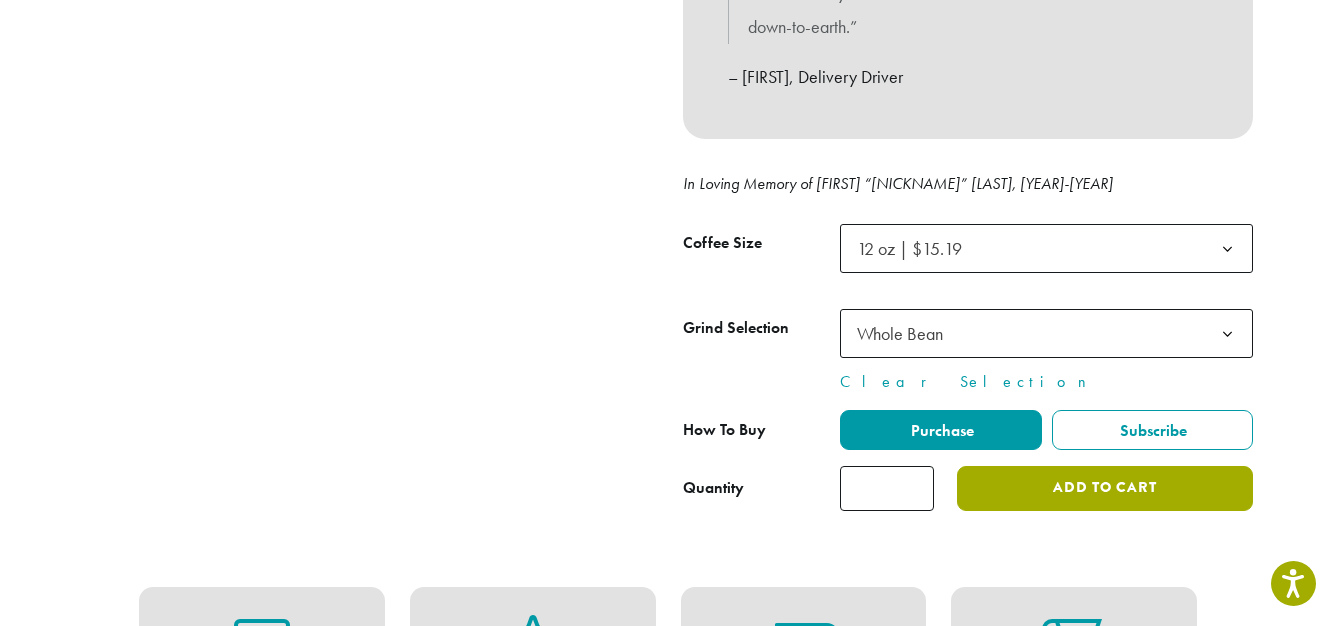click on "Add to cart" 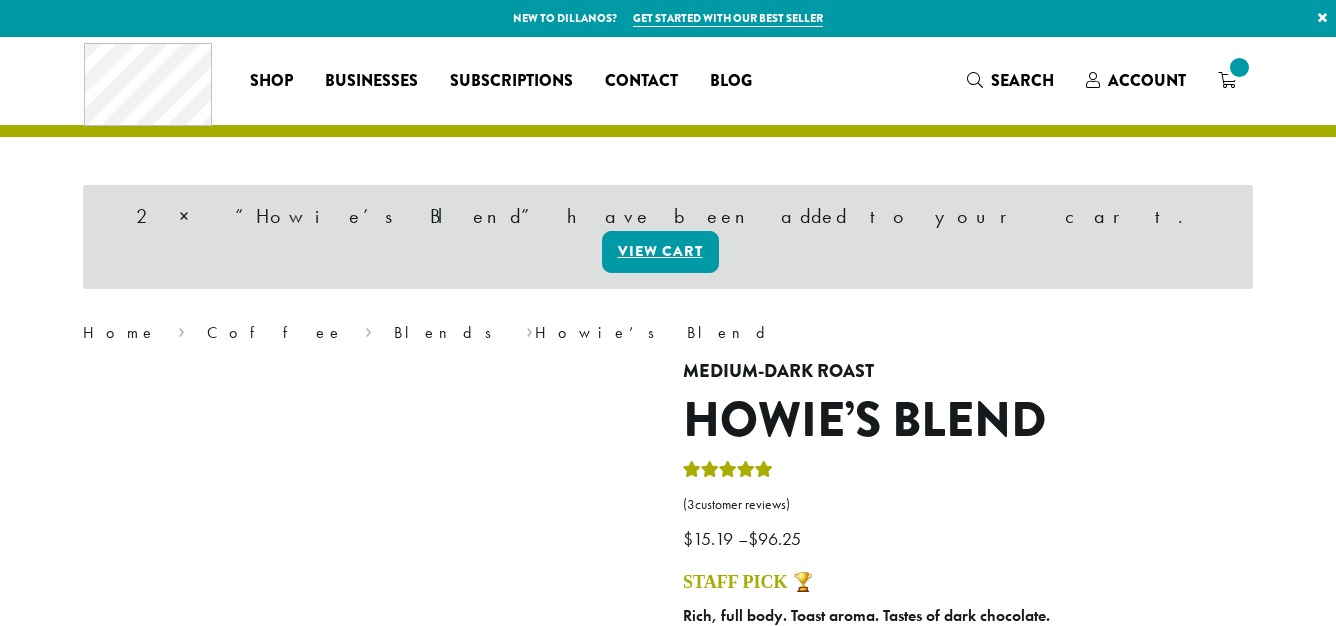 scroll, scrollTop: 112, scrollLeft: 0, axis: vertical 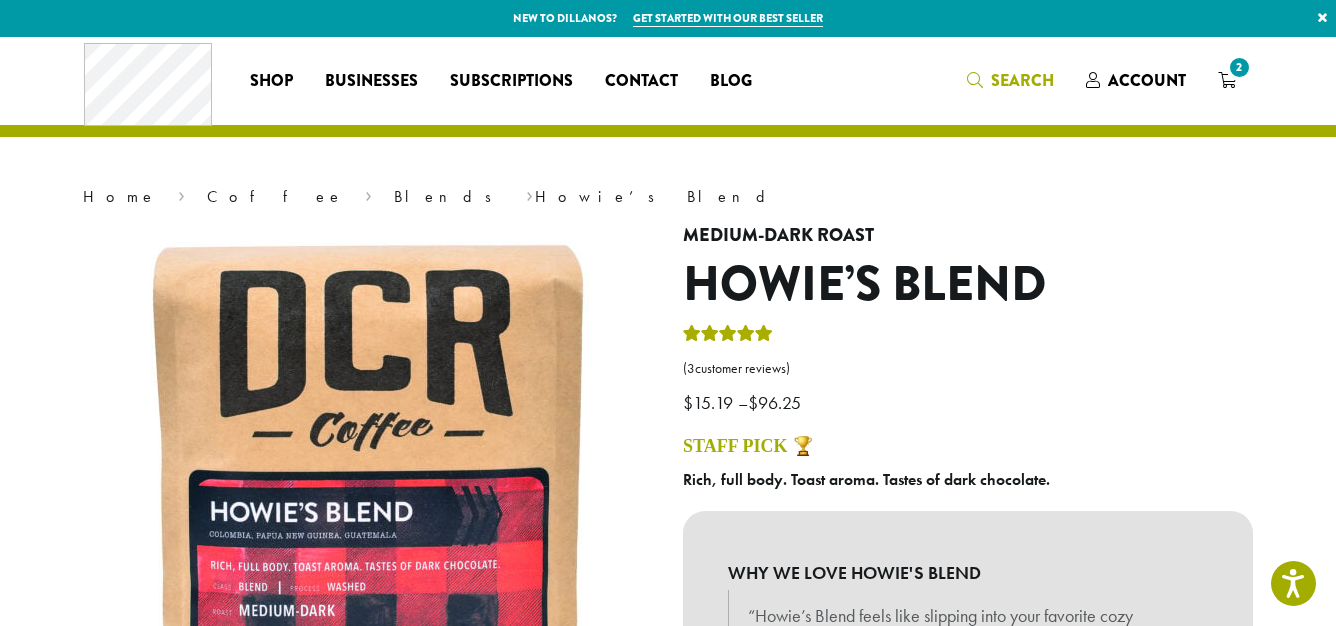 click on "Search" at bounding box center [1022, 80] 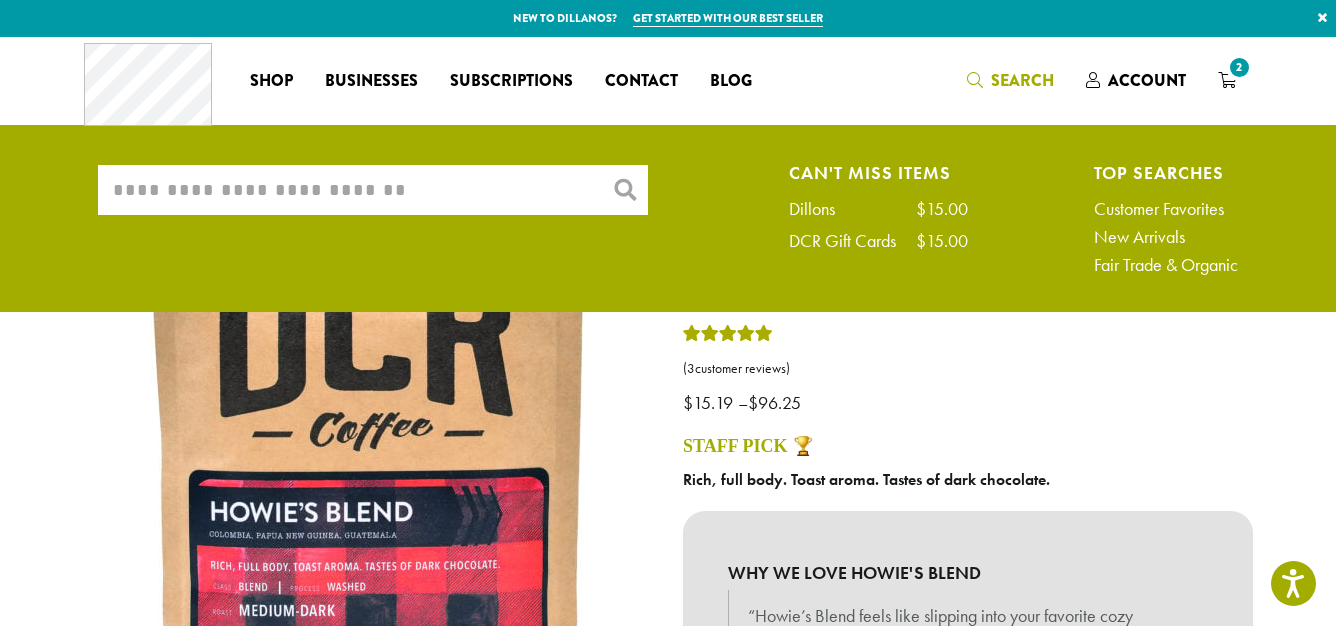 click on "What are you searching for?" at bounding box center [373, 190] 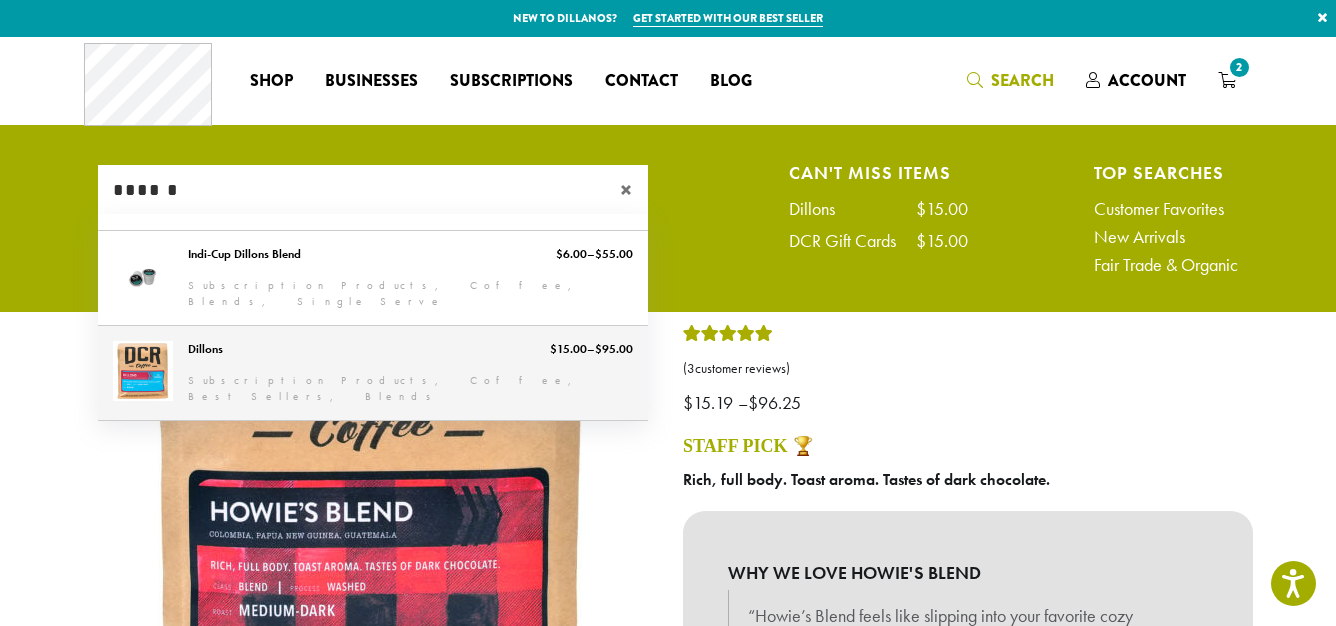 type on "******" 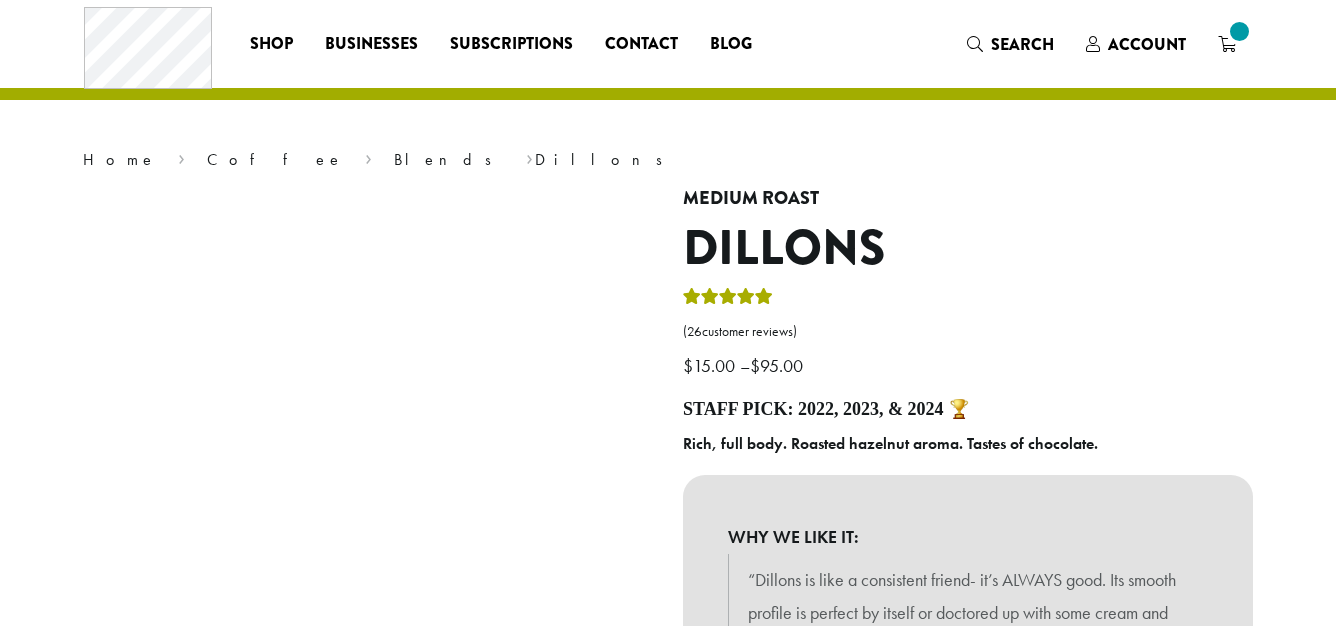 scroll, scrollTop: 0, scrollLeft: 0, axis: both 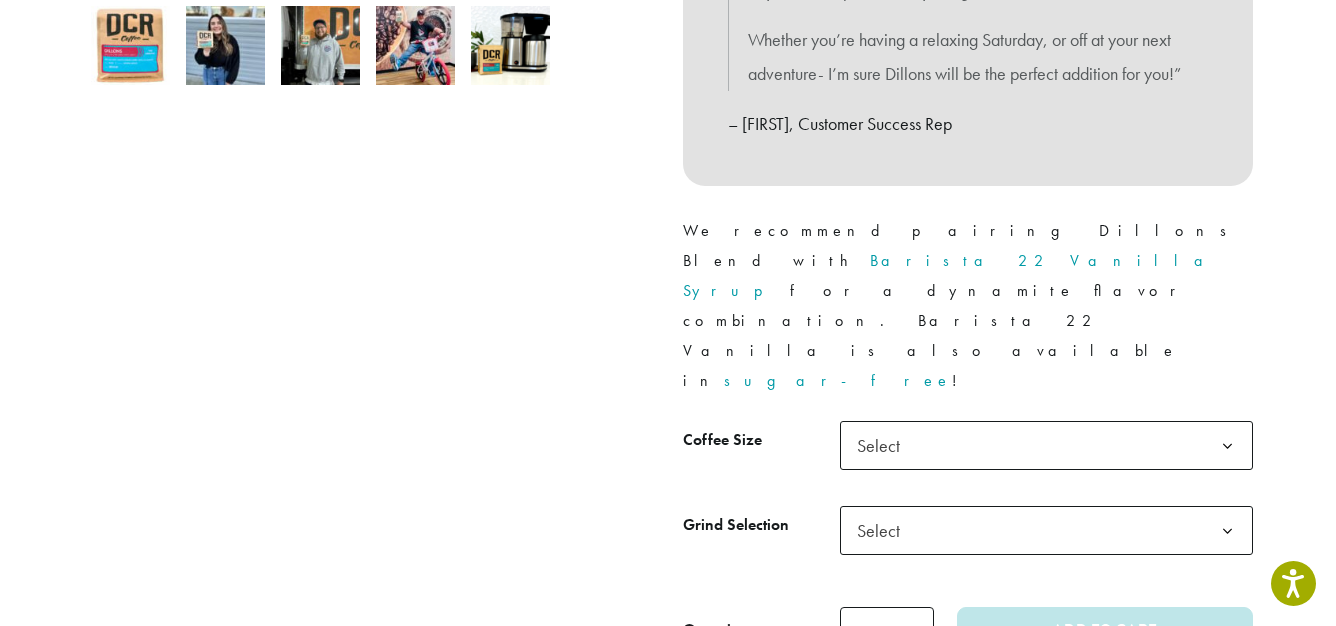 click 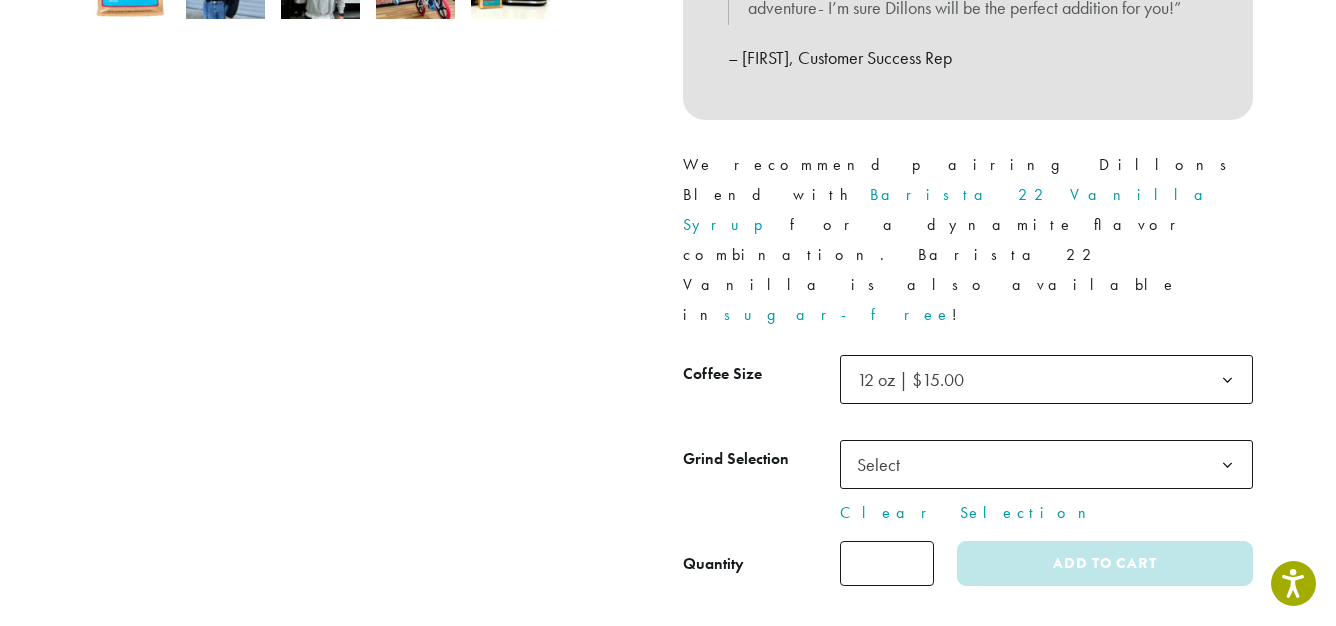 scroll, scrollTop: 806, scrollLeft: 0, axis: vertical 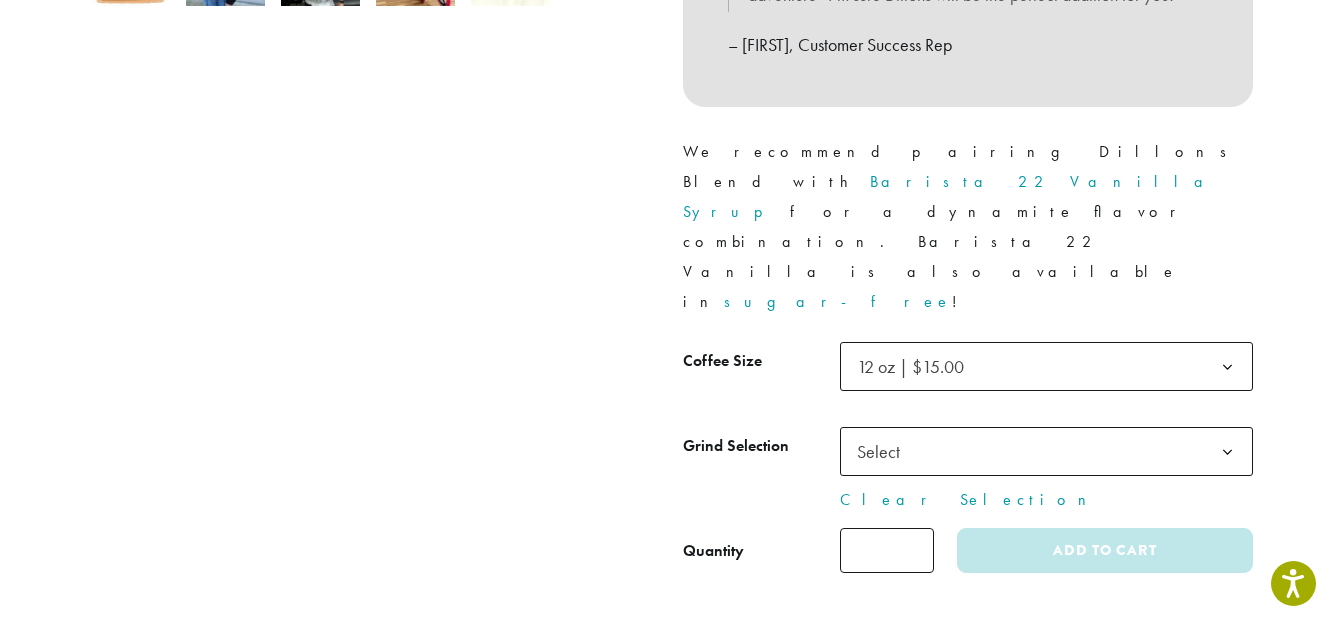 click 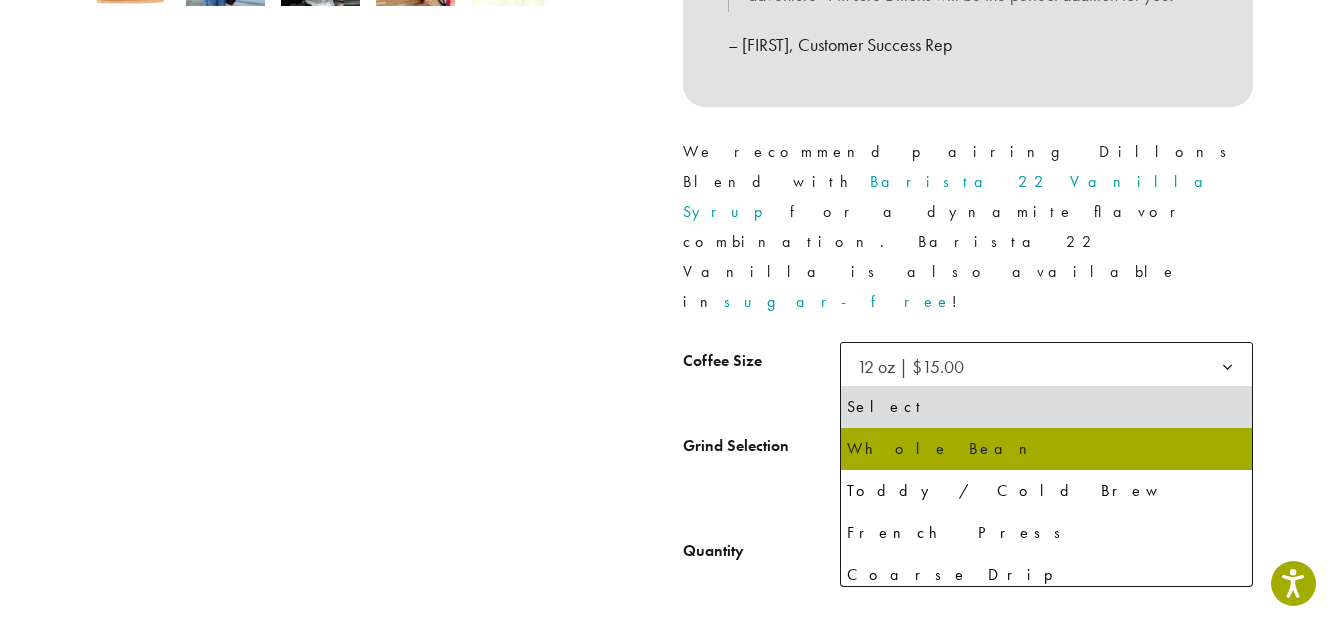 select on "*********" 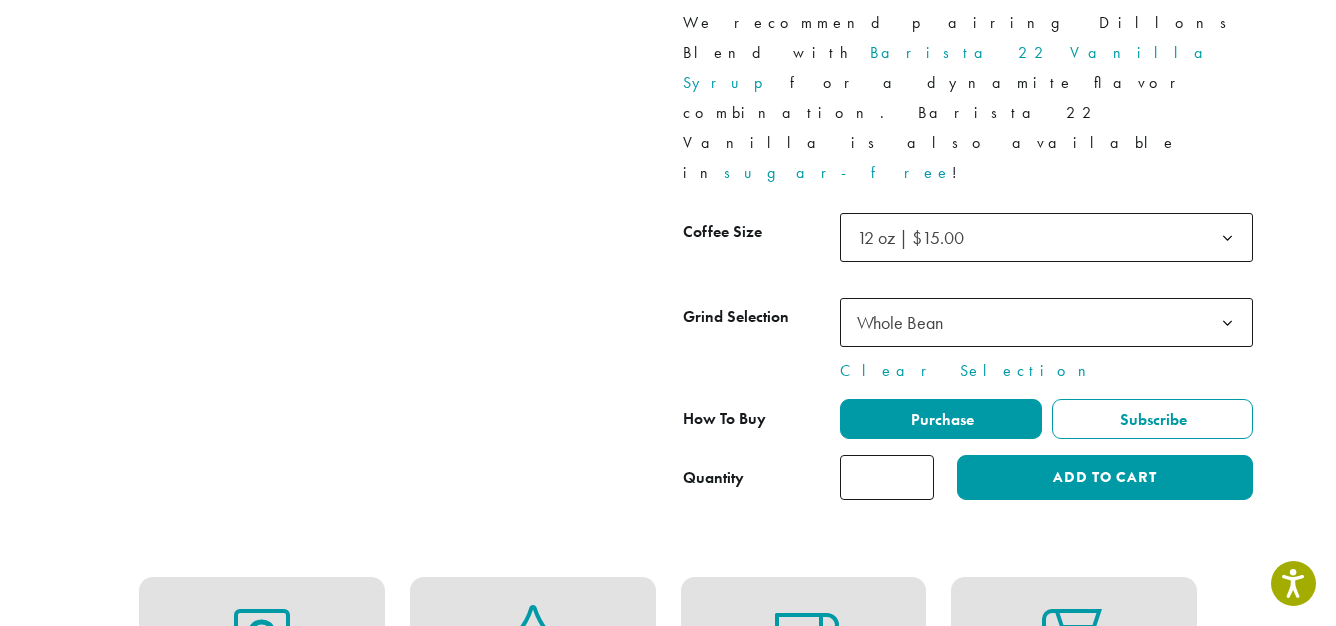 scroll, scrollTop: 943, scrollLeft: 0, axis: vertical 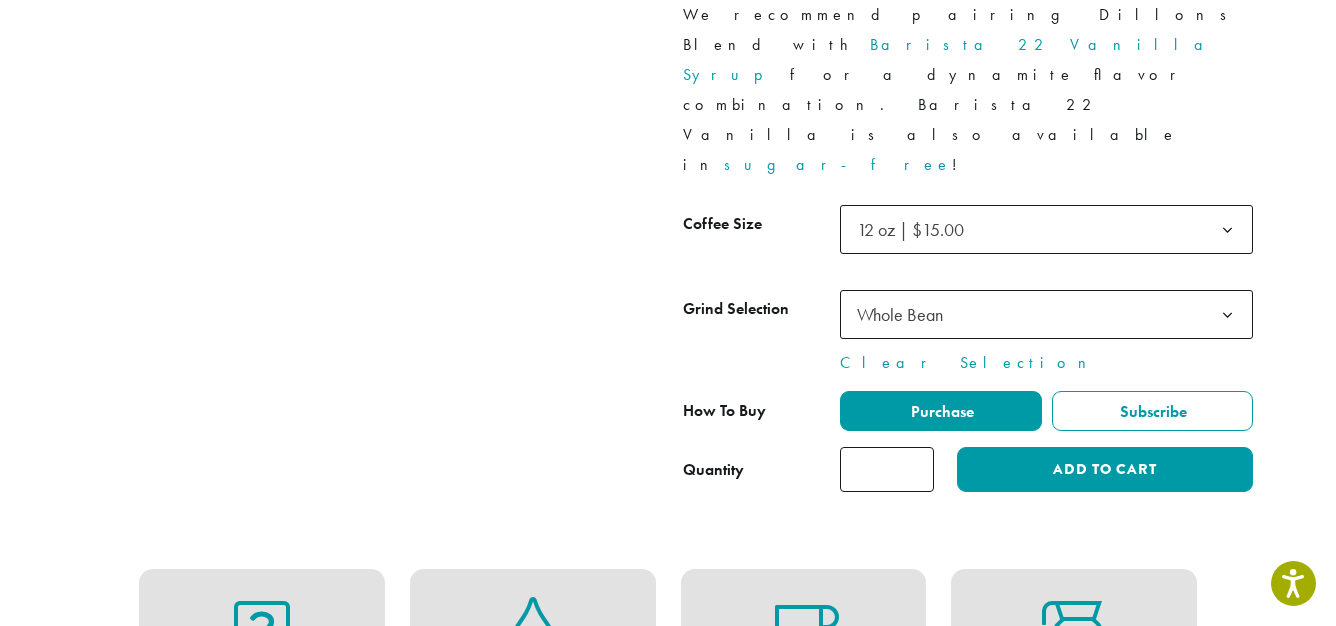 type on "*" 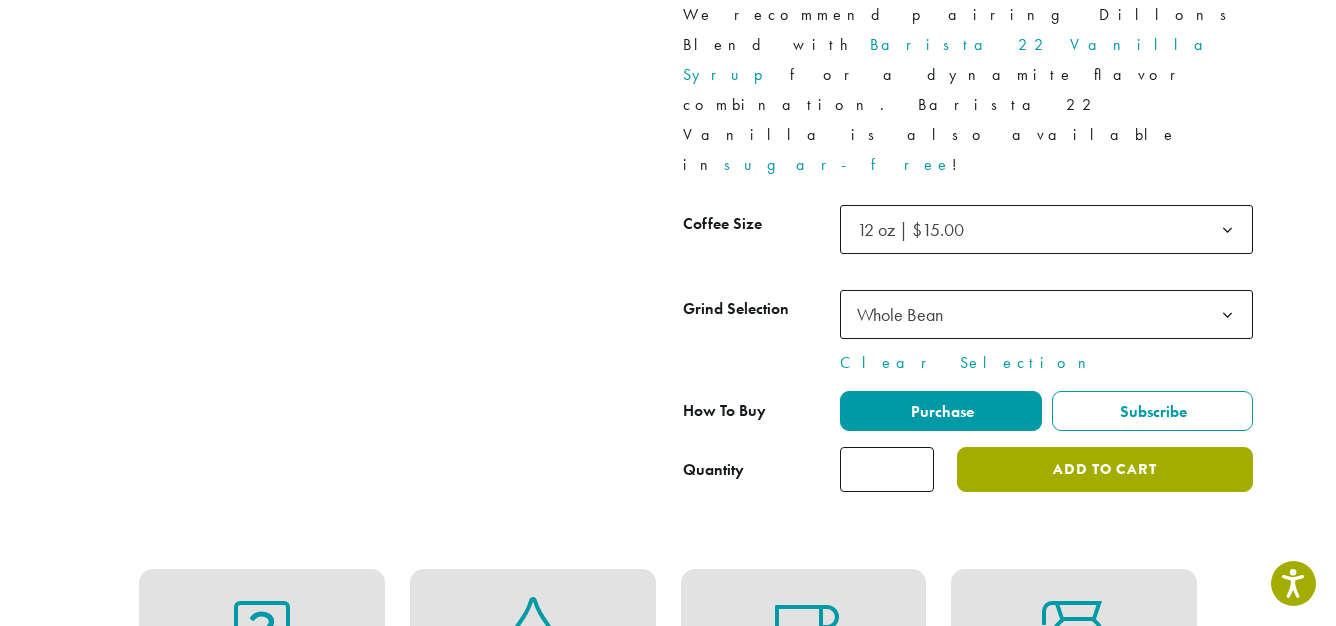 click on "Add to cart" 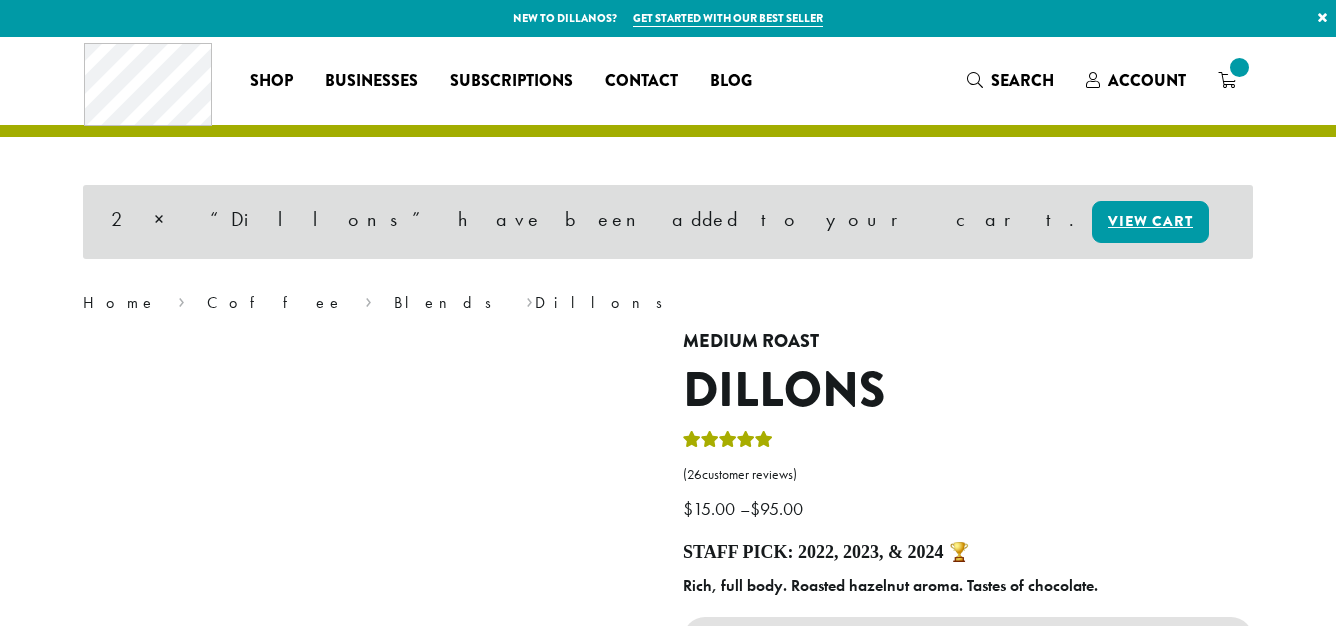 scroll, scrollTop: 0, scrollLeft: 0, axis: both 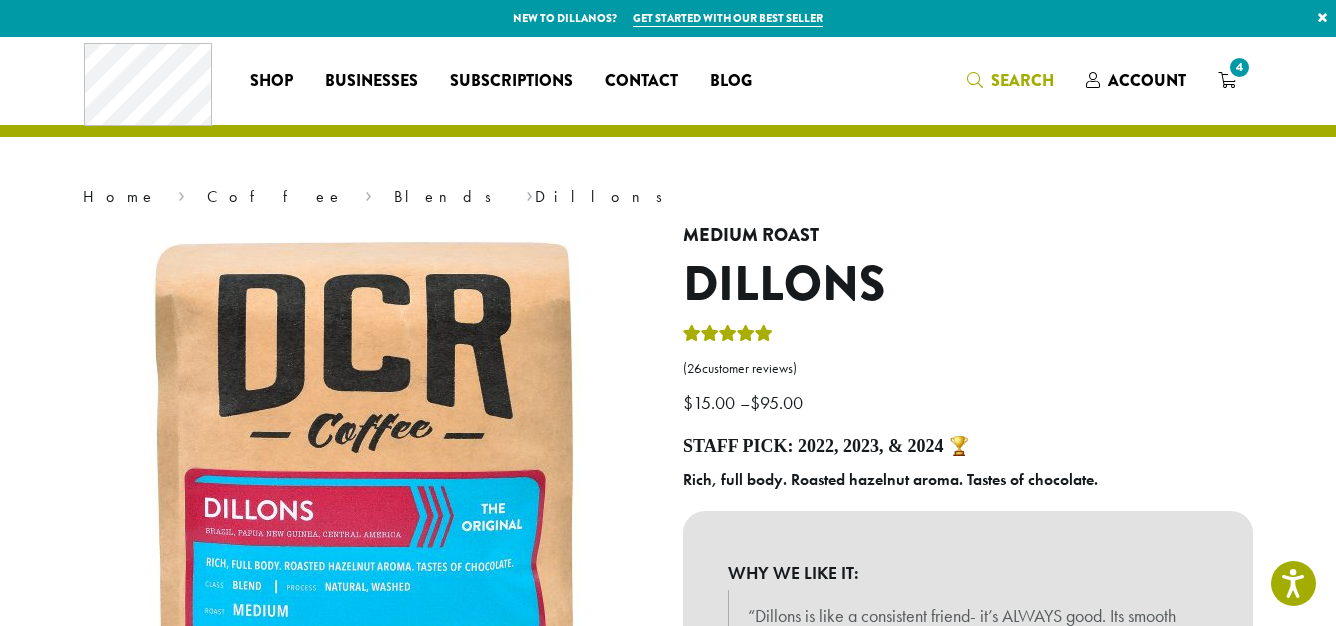 click on "Search" at bounding box center (1010, 81) 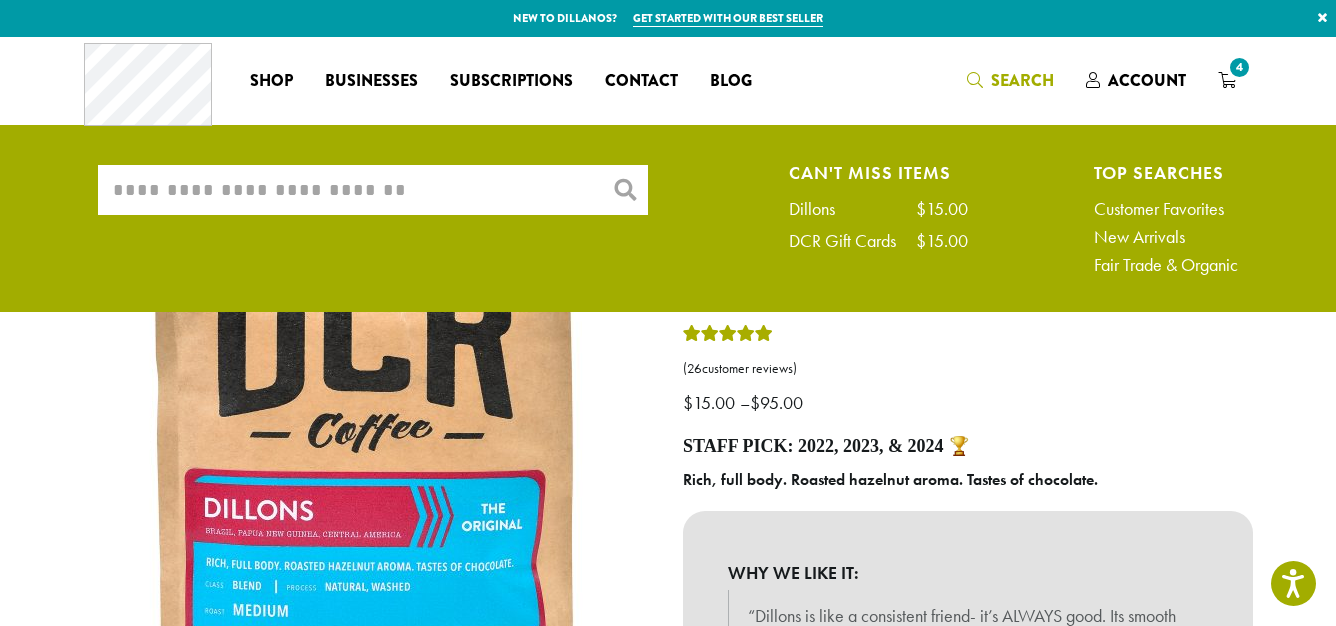 click on "What are you searching for?" at bounding box center (373, 190) 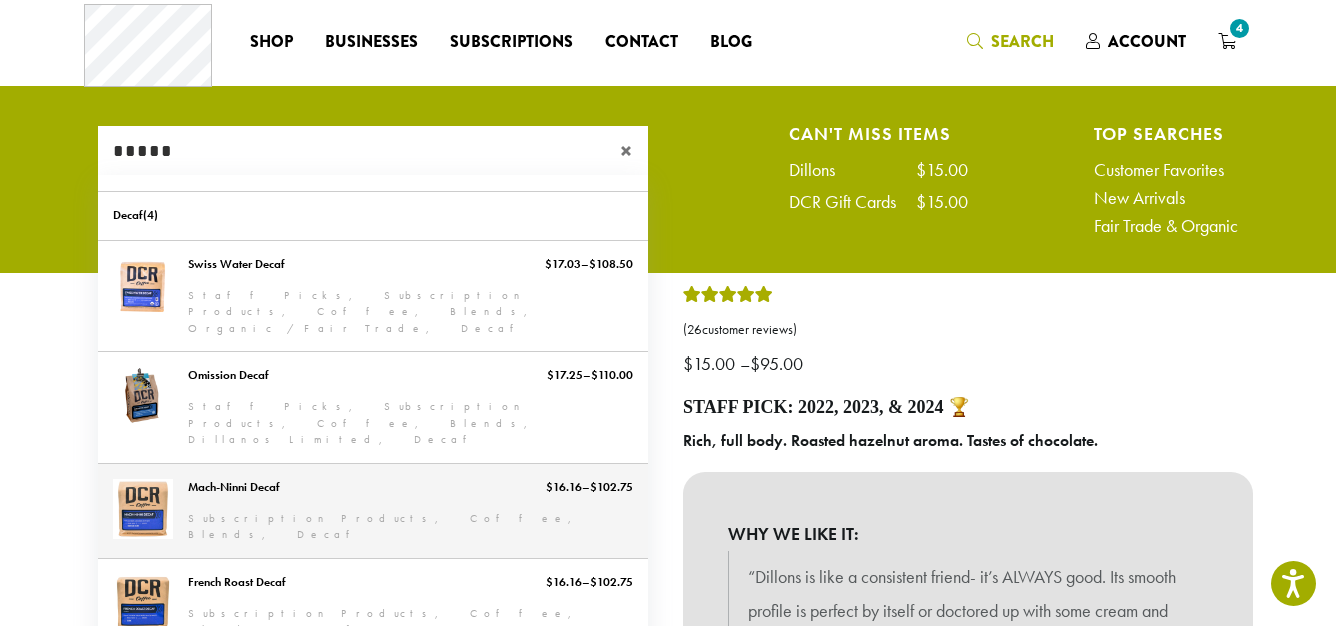 scroll, scrollTop: 16, scrollLeft: 0, axis: vertical 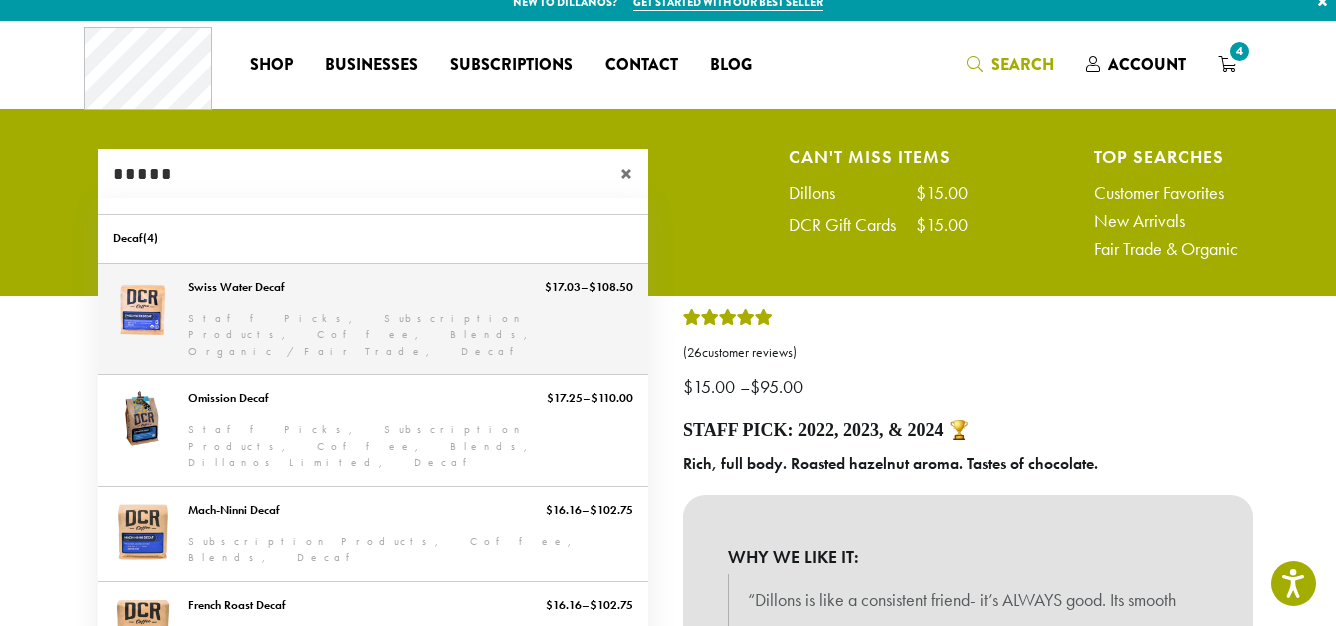 type on "*****" 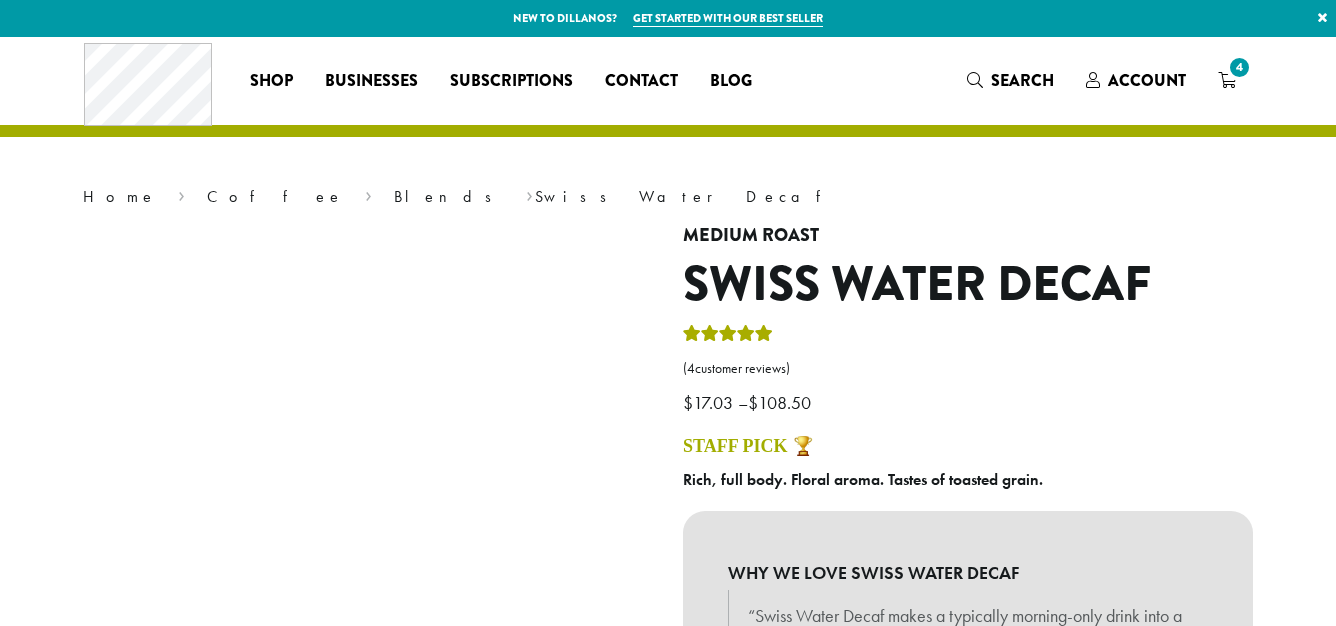 scroll, scrollTop: 0, scrollLeft: 0, axis: both 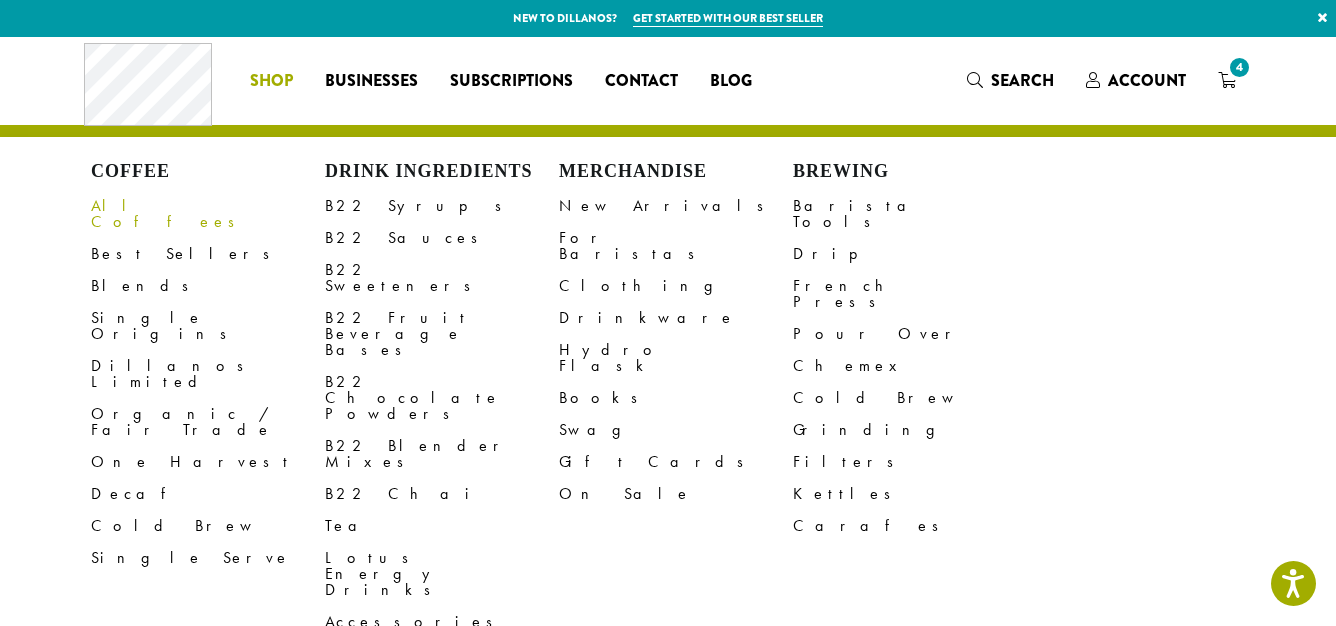 click on "All Coffees" at bounding box center (208, 214) 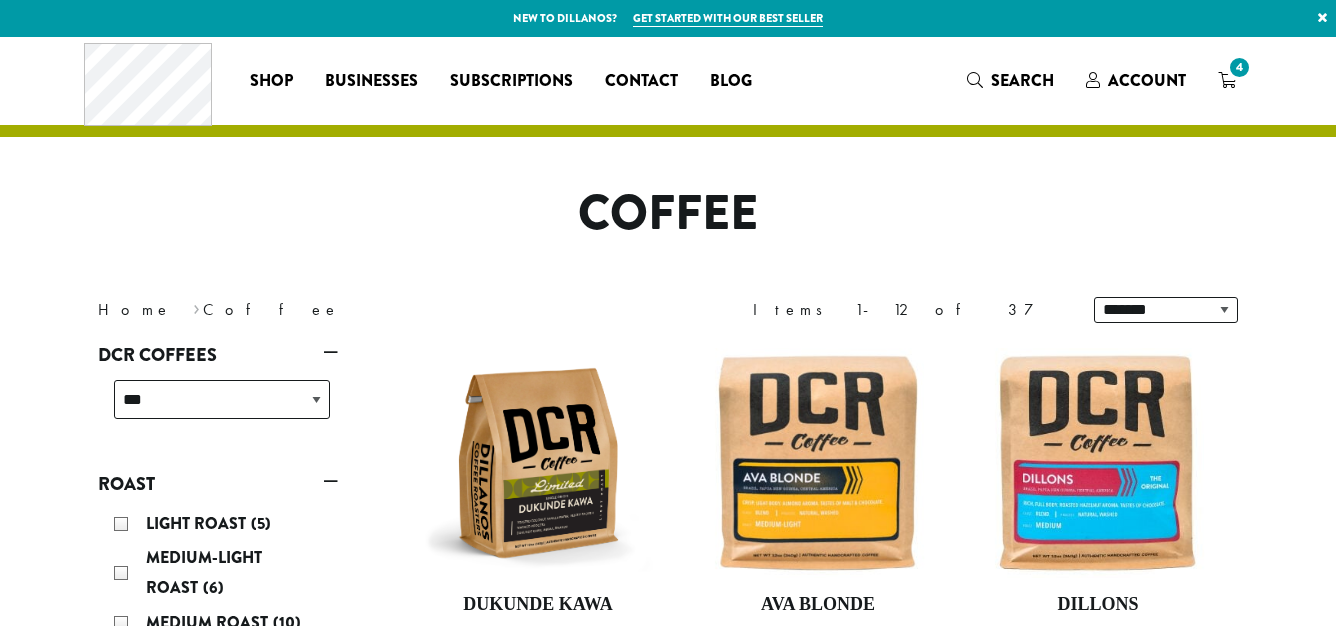 scroll, scrollTop: 0, scrollLeft: 0, axis: both 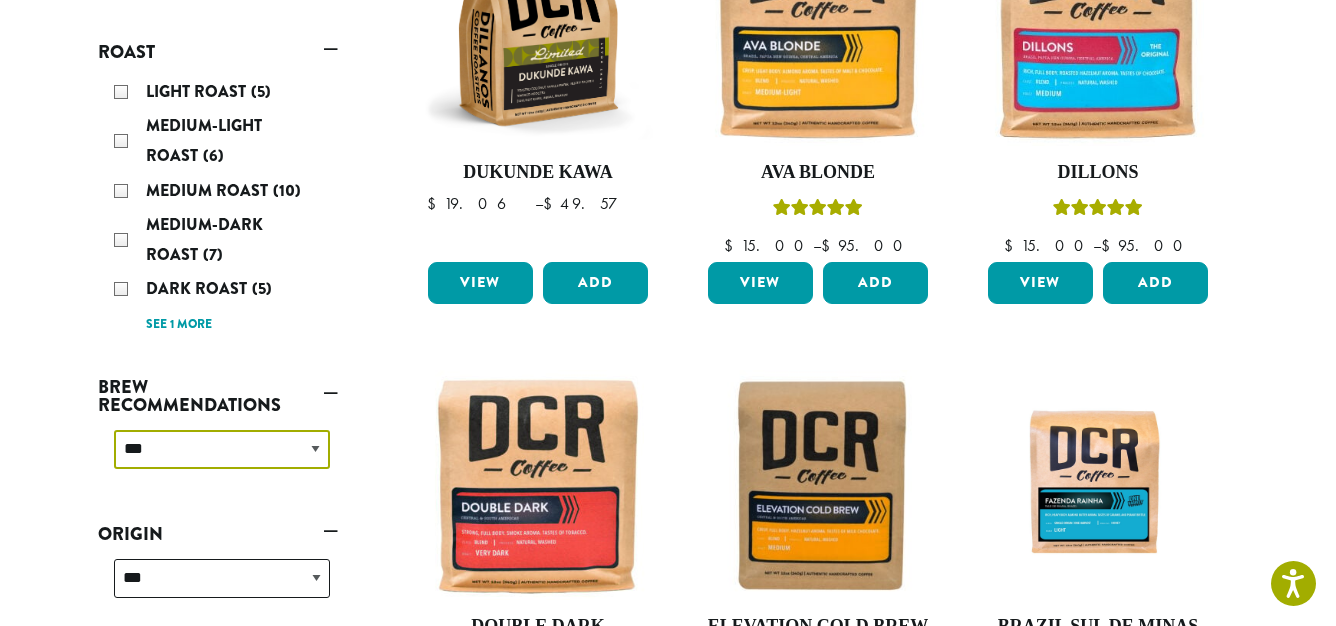 click on "**********" at bounding box center [222, 449] 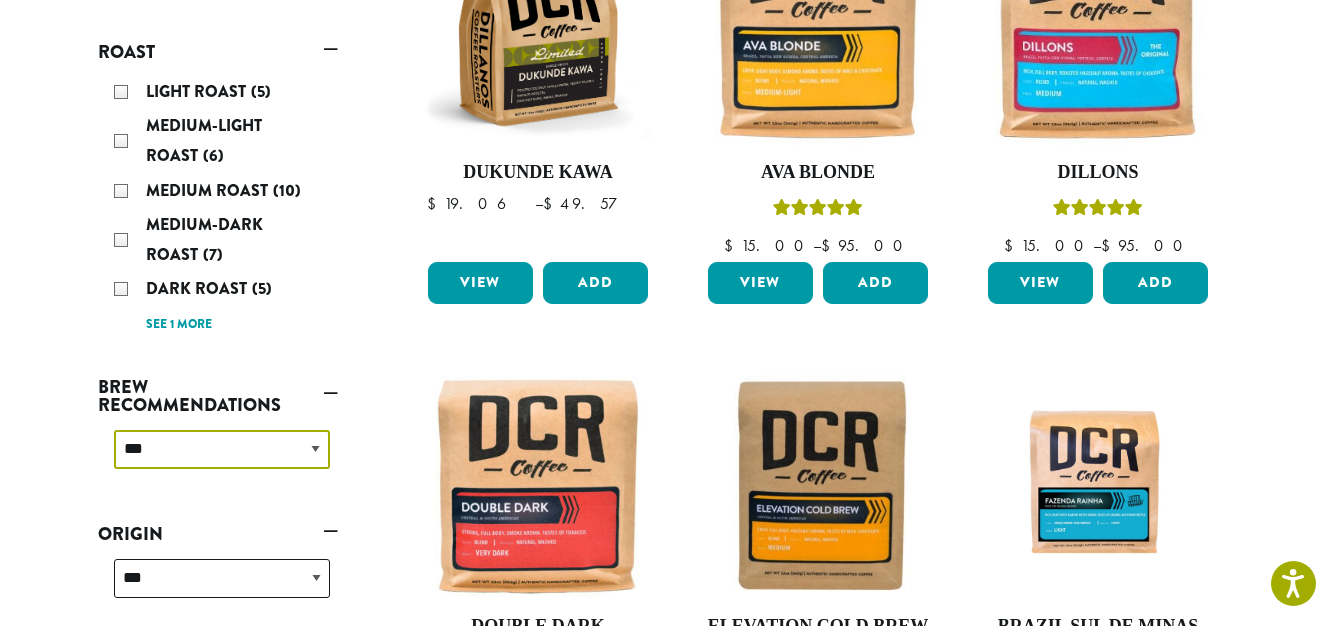select on "****" 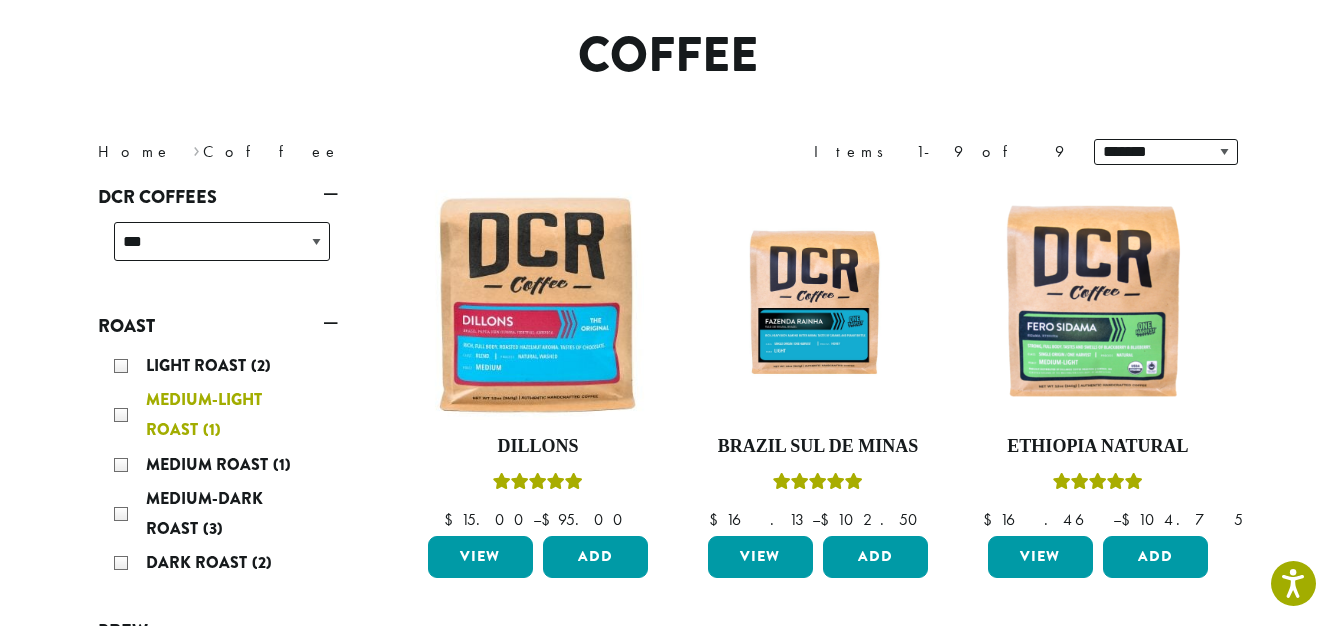 scroll, scrollTop: 123, scrollLeft: 0, axis: vertical 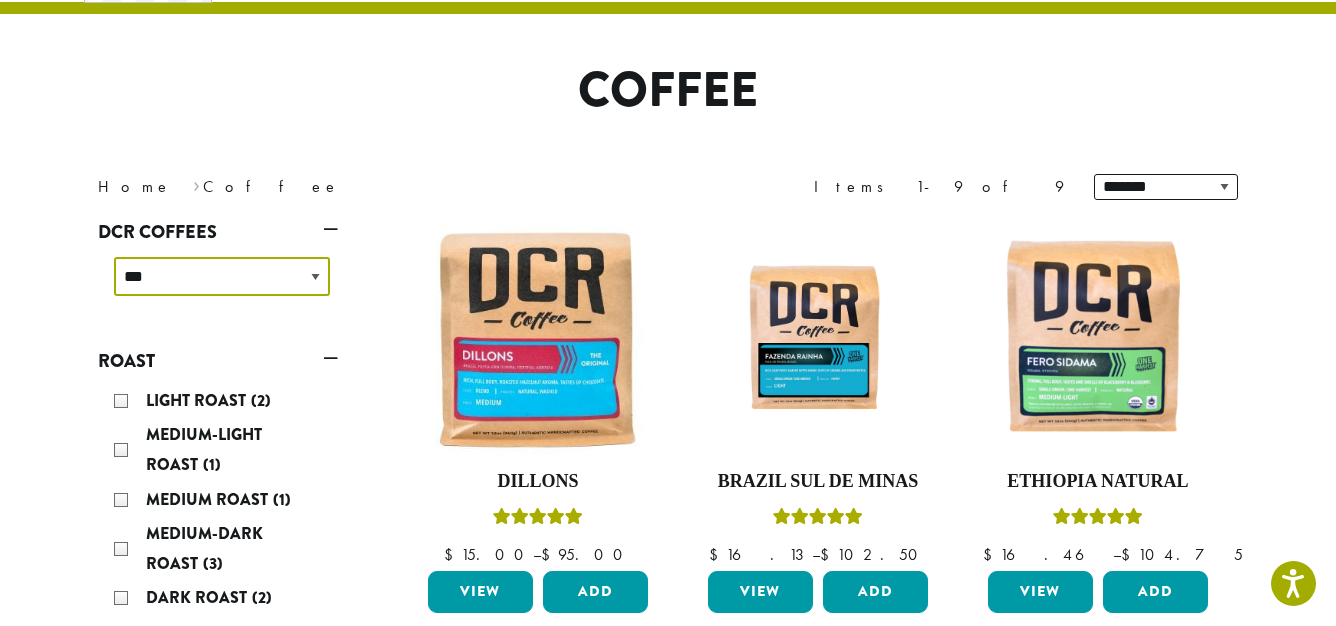click on "**********" at bounding box center [222, 276] 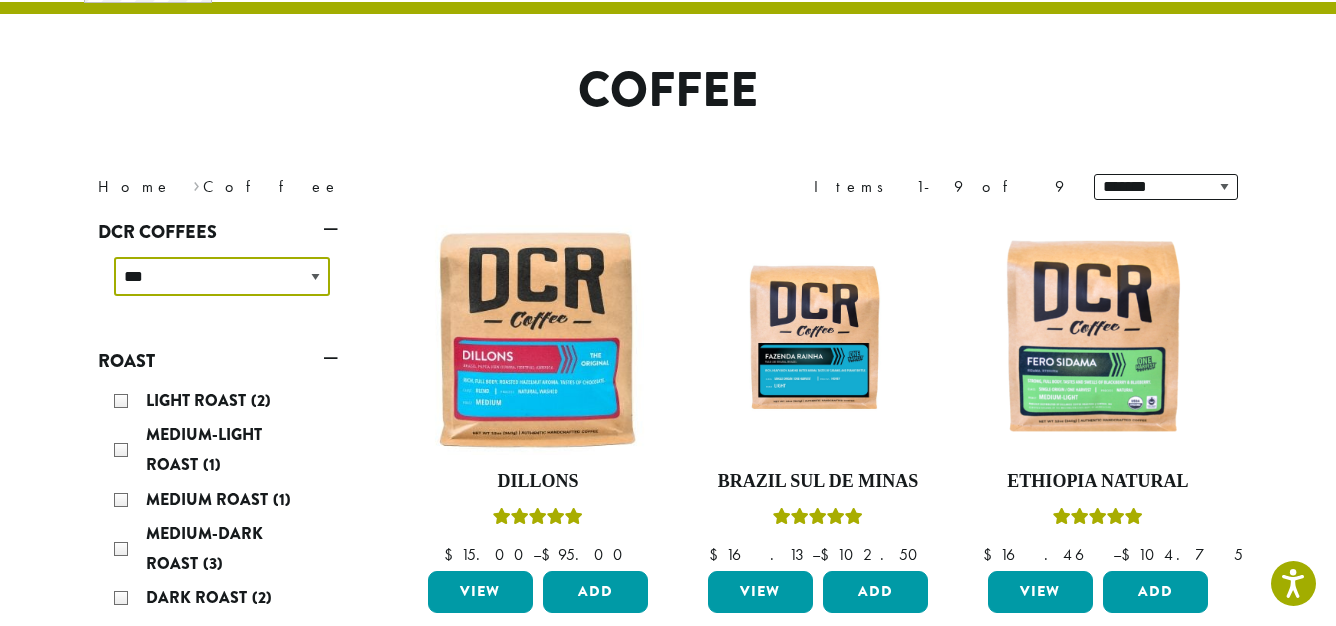 select on "*****" 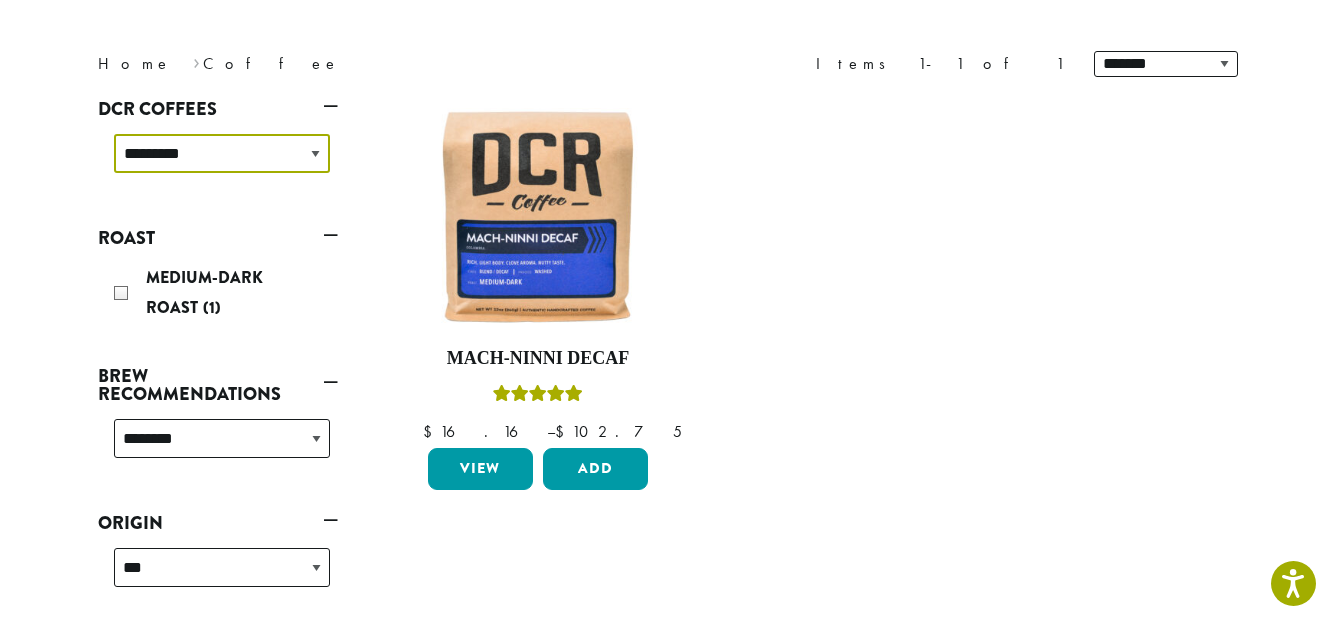 scroll, scrollTop: 255, scrollLeft: 0, axis: vertical 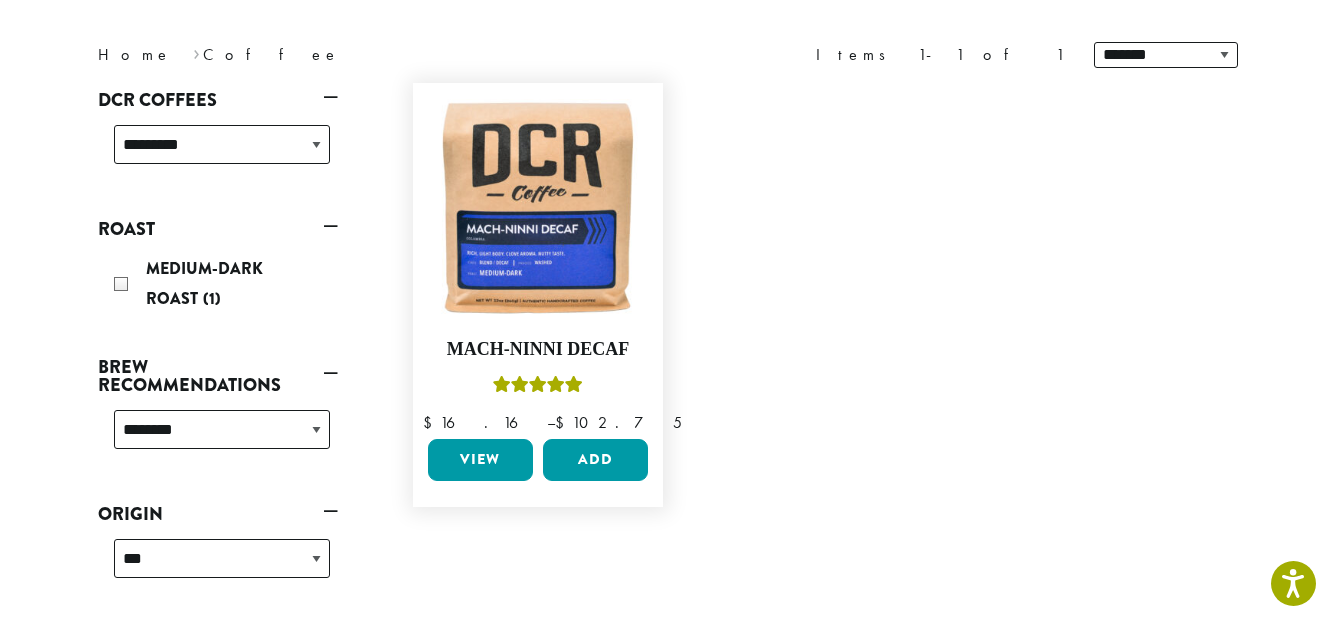 click on "View" at bounding box center (480, 460) 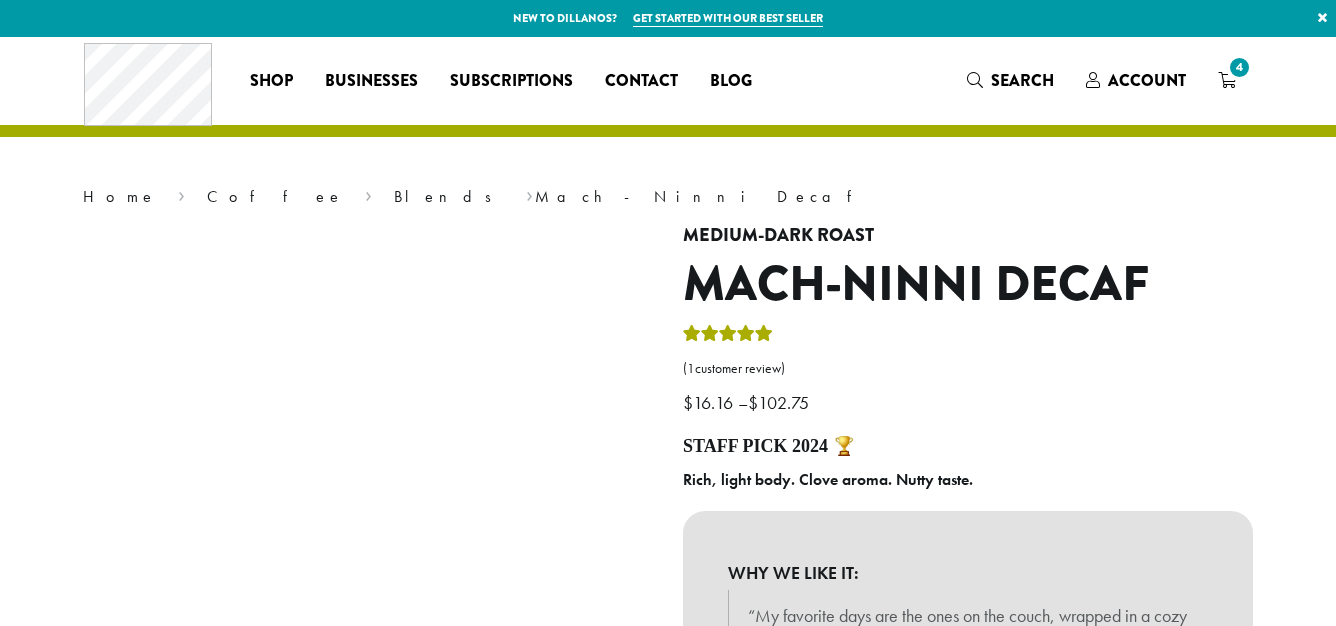 scroll, scrollTop: 0, scrollLeft: 0, axis: both 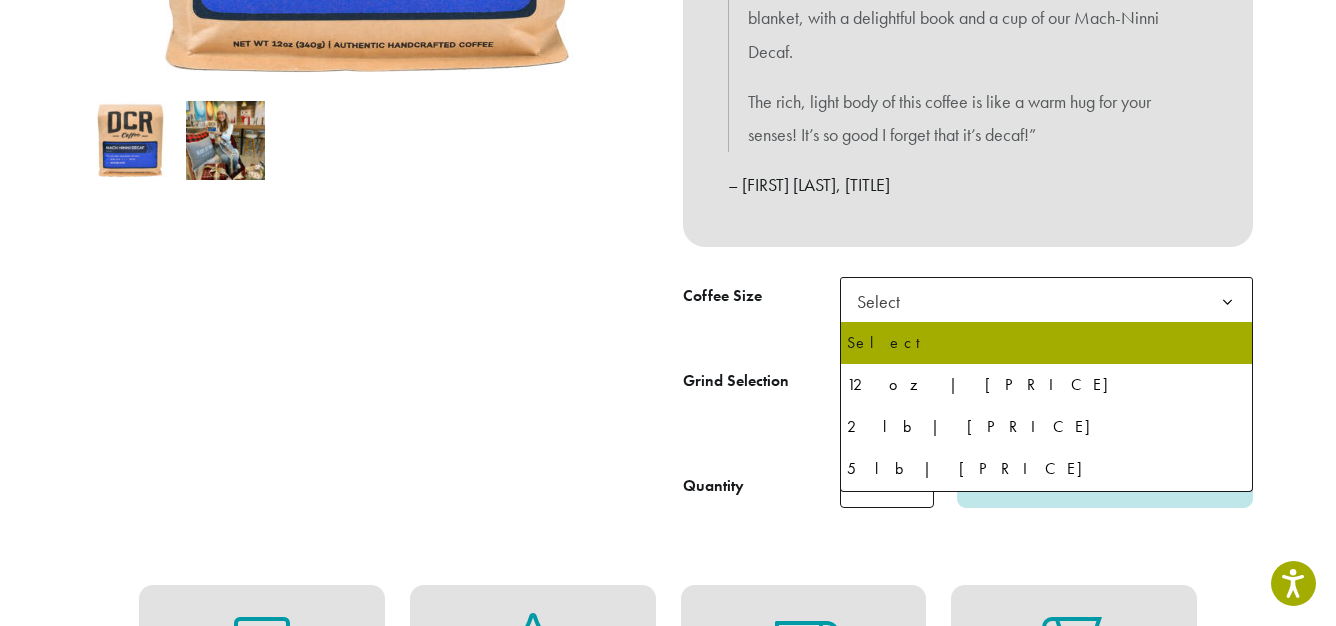 click 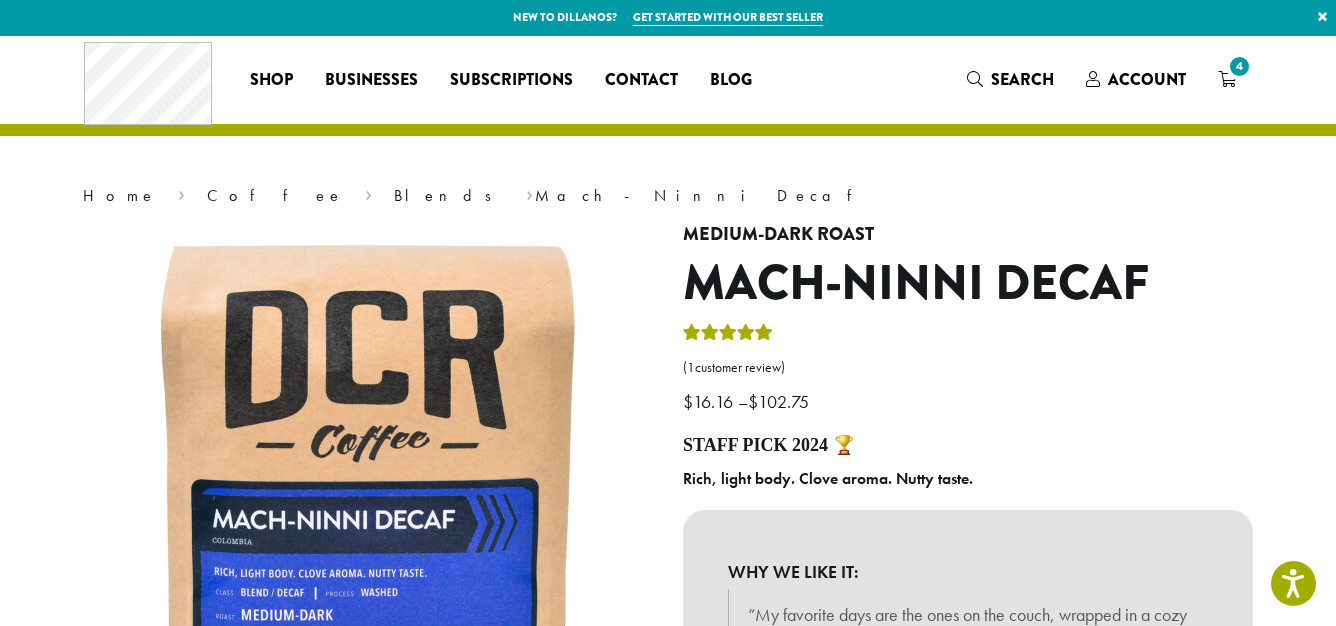 scroll, scrollTop: 0, scrollLeft: 0, axis: both 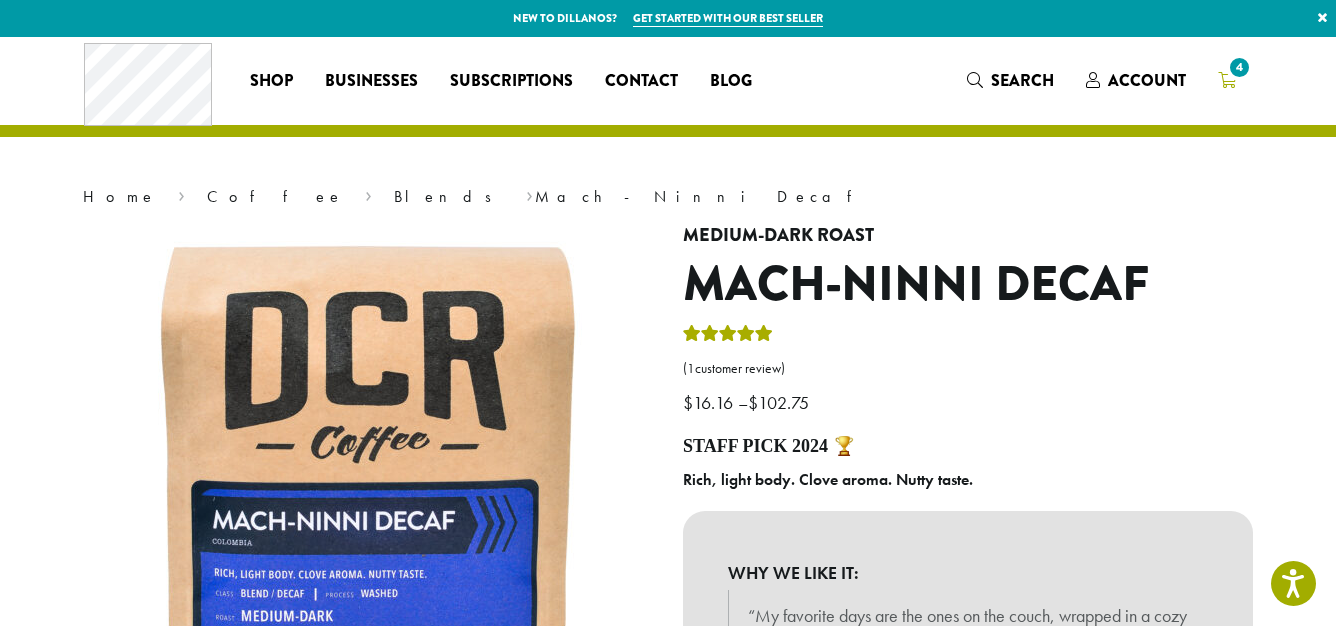 click on "4" at bounding box center (1239, 67) 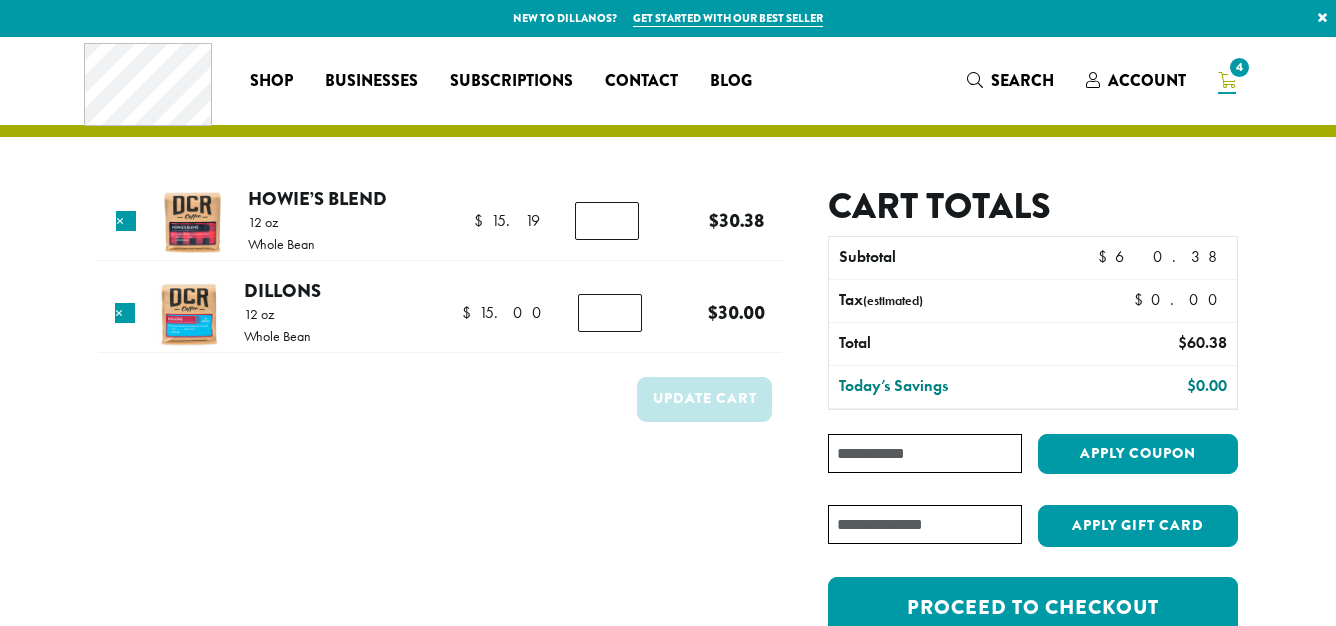 scroll, scrollTop: 0, scrollLeft: 0, axis: both 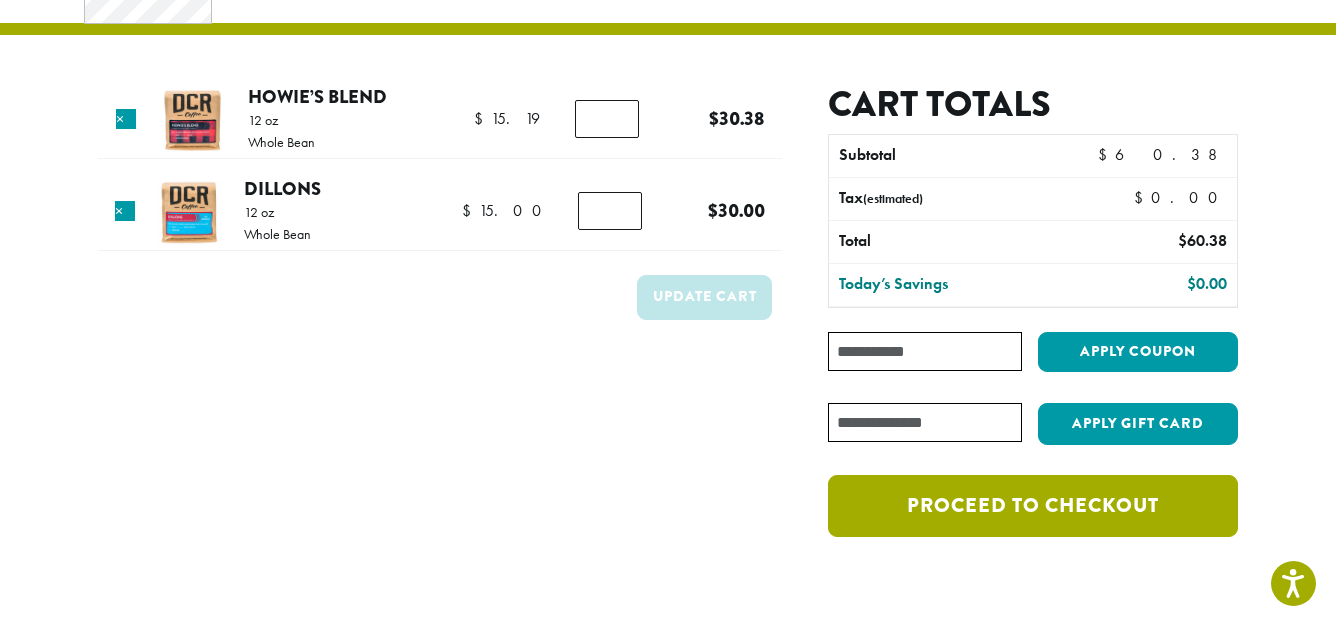 click on "Proceed to checkout" at bounding box center [1033, 506] 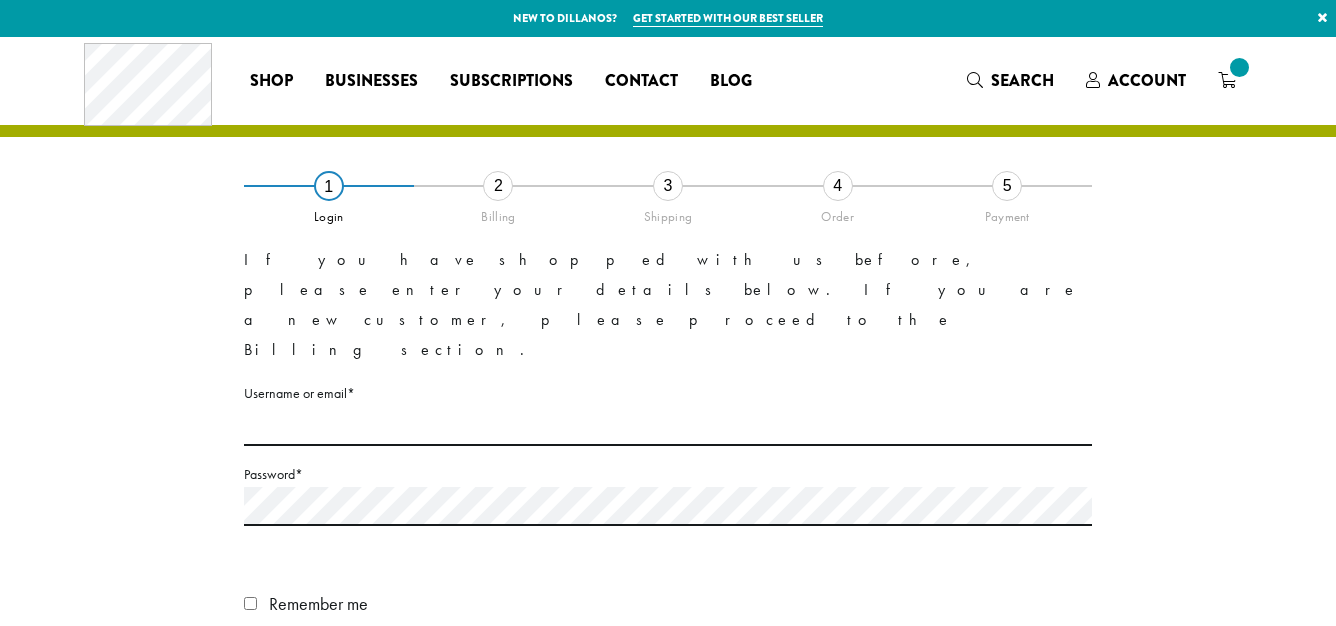 scroll, scrollTop: 0, scrollLeft: 0, axis: both 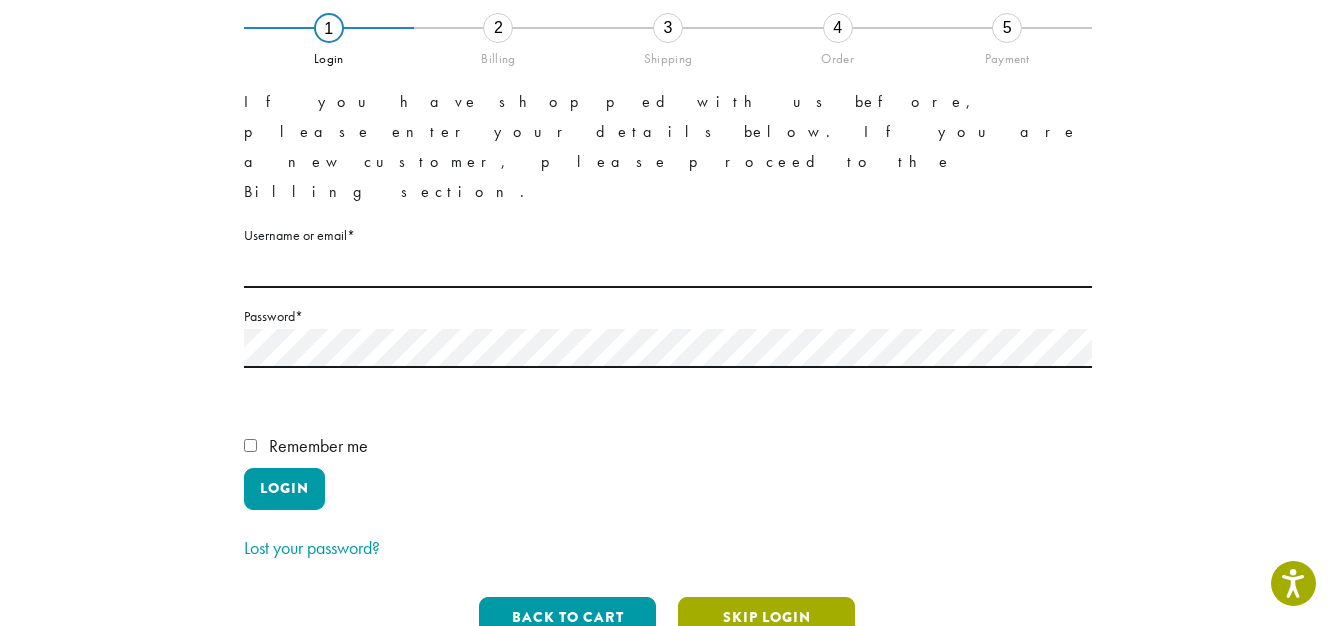 click on "Skip Login" at bounding box center [766, 618] 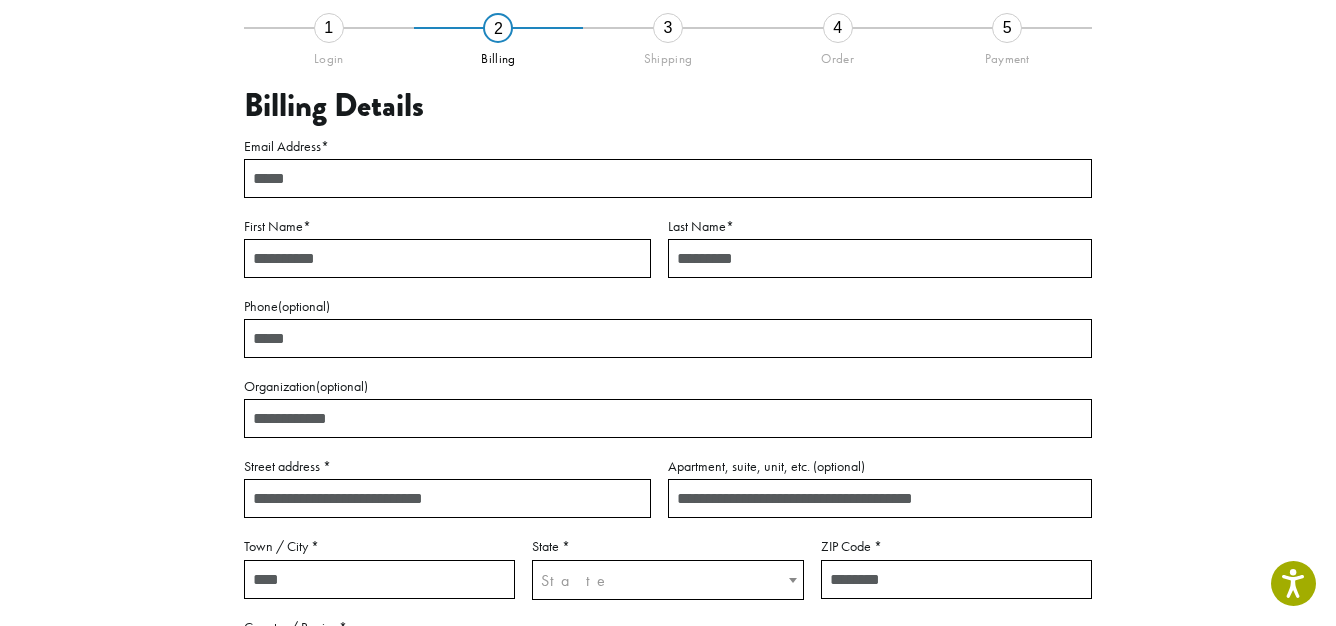 click on "Email Address  *" at bounding box center [668, 178] 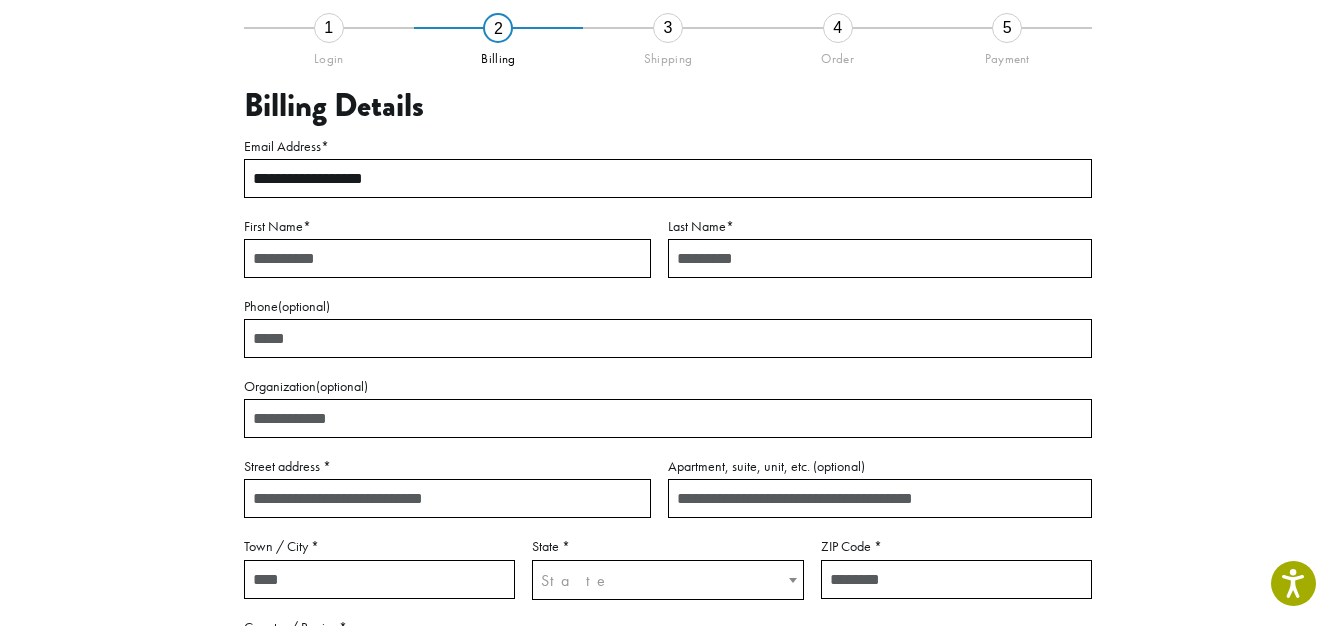 type on "********" 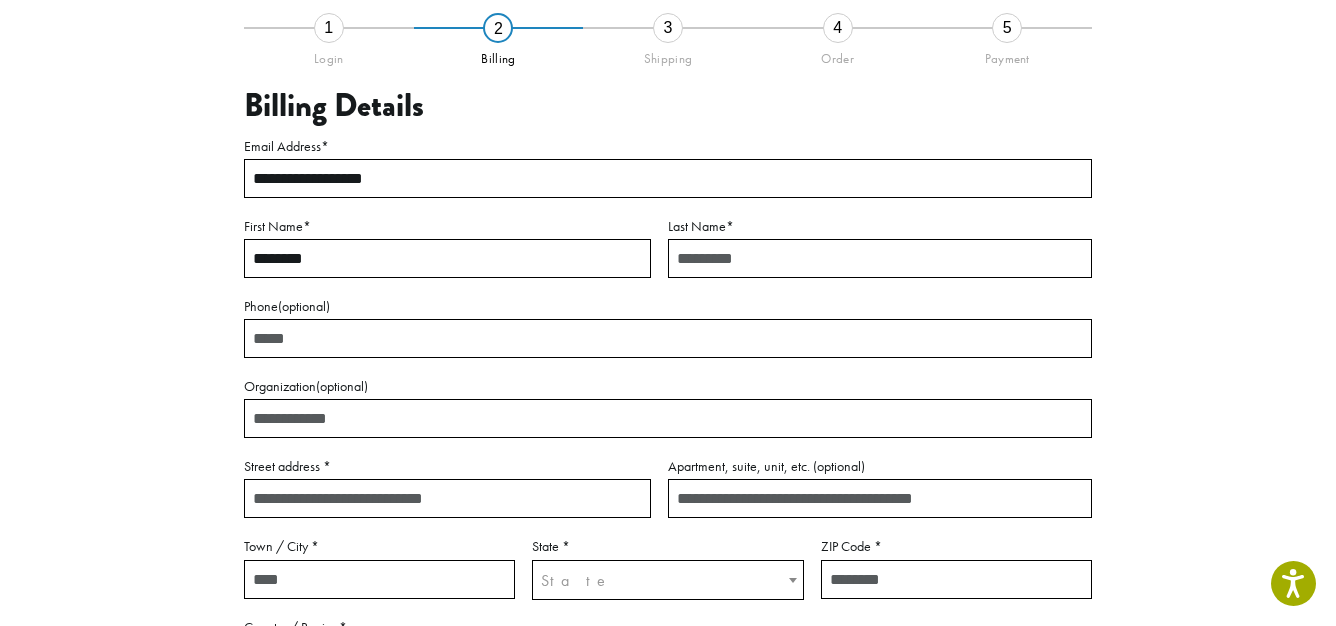 type on "**********" 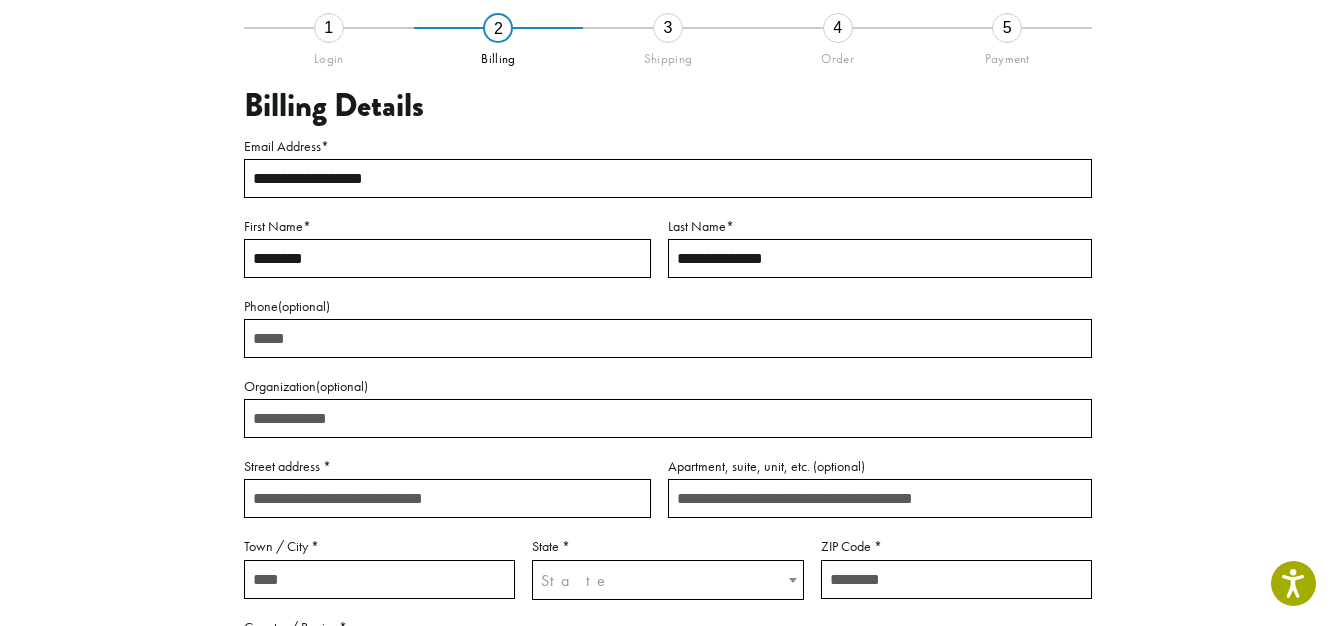 type on "**********" 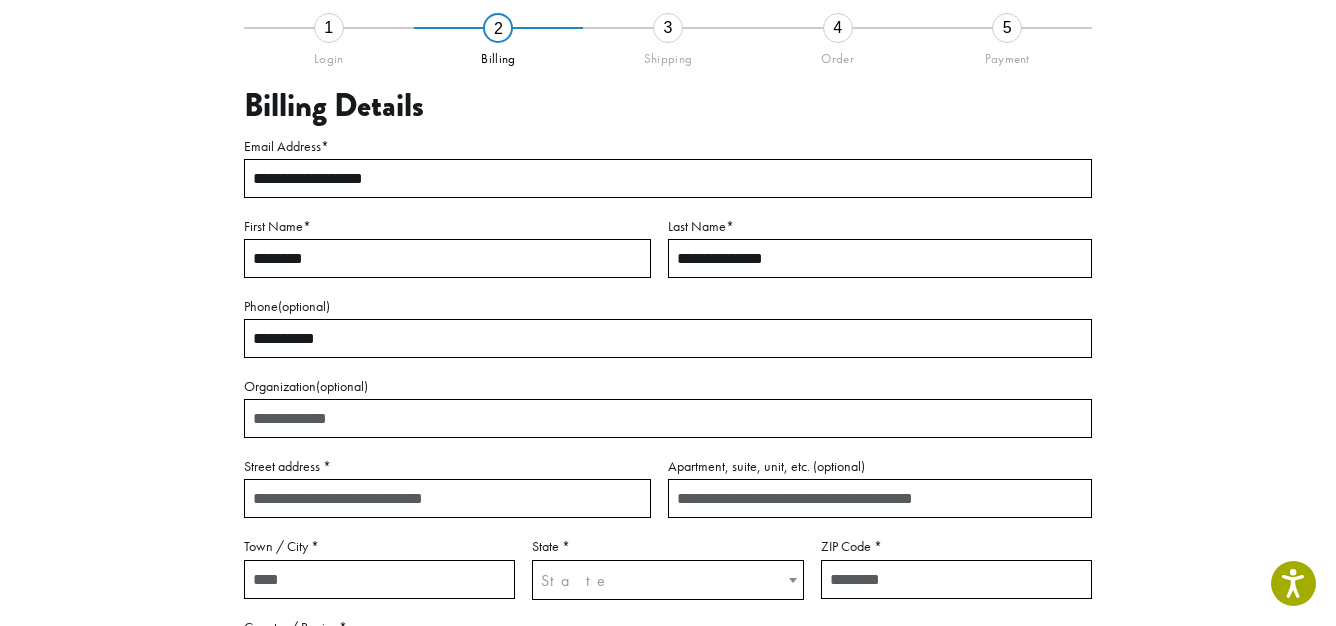 type on "**********" 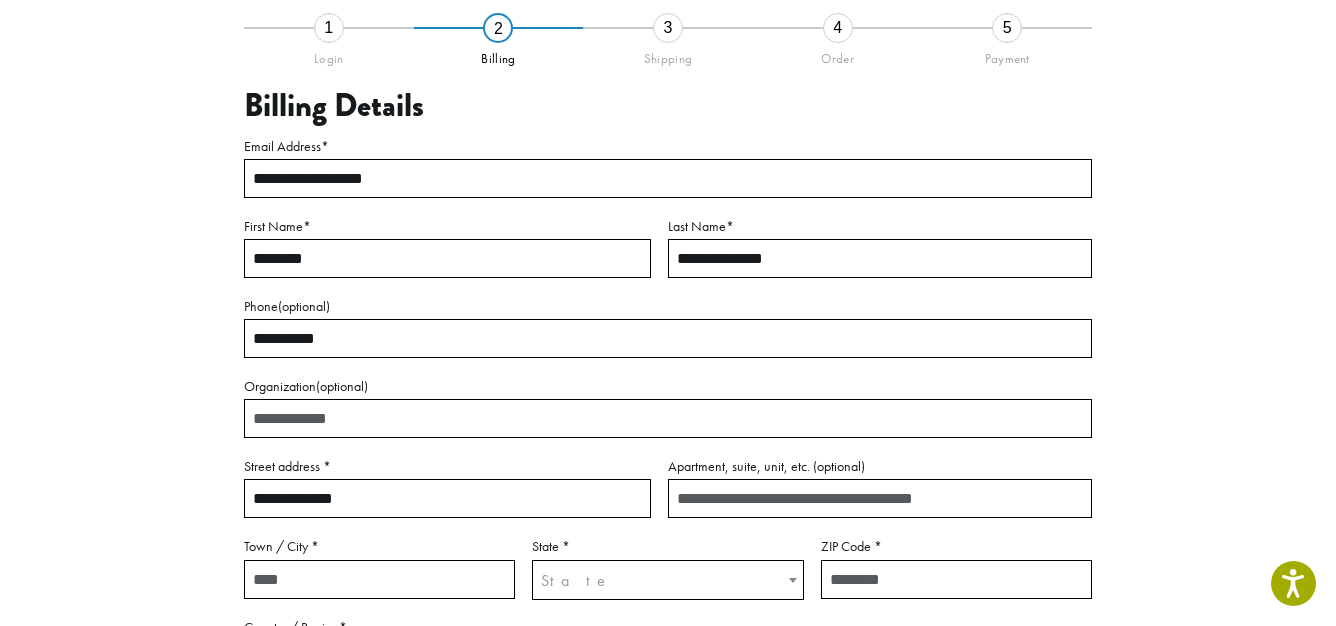 type on "**********" 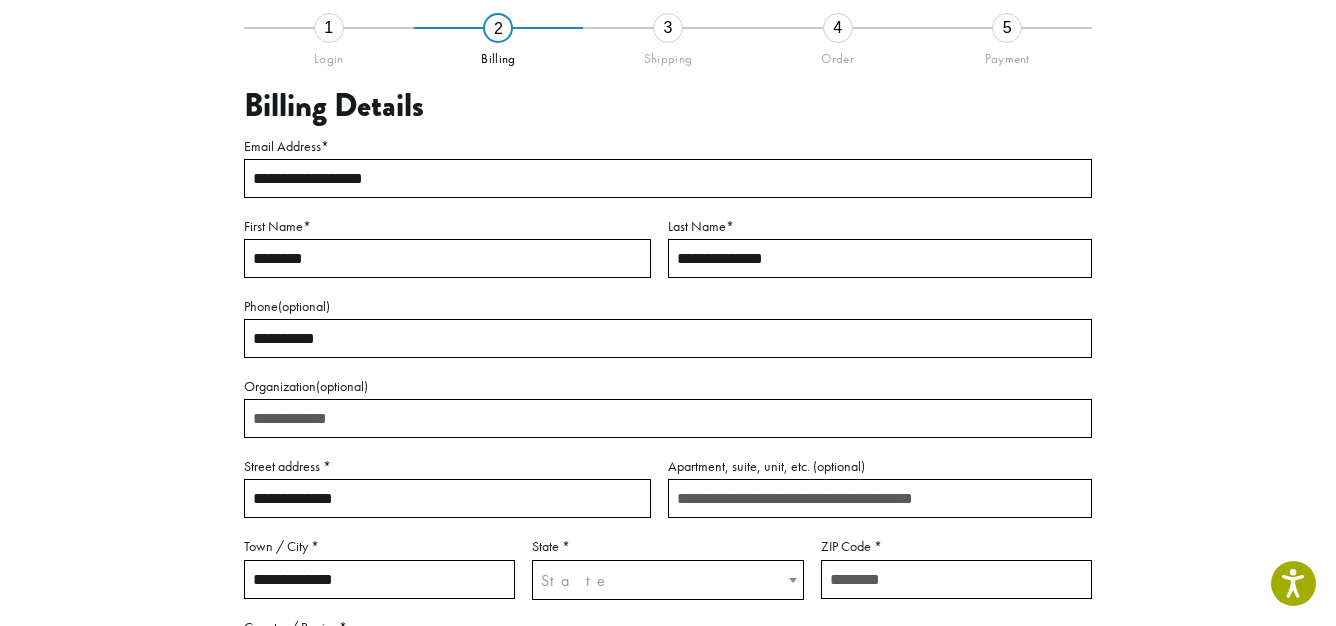 select on "**" 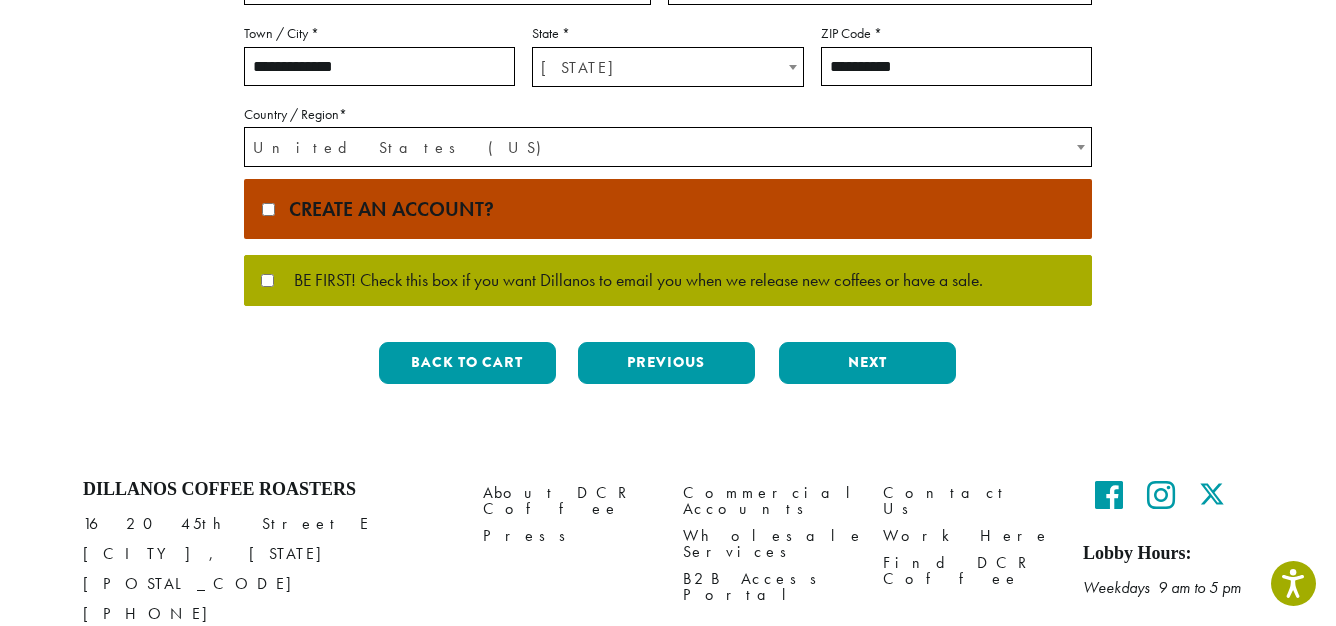 scroll, scrollTop: 684, scrollLeft: 0, axis: vertical 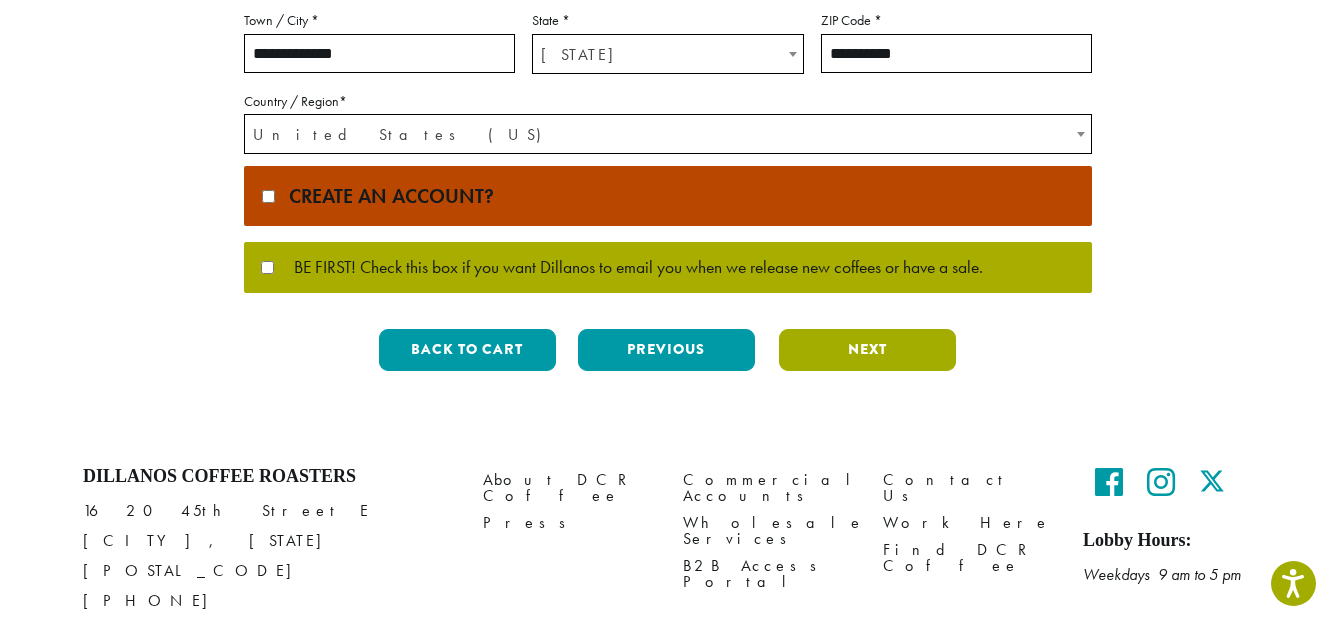 click on "Next" at bounding box center [867, 350] 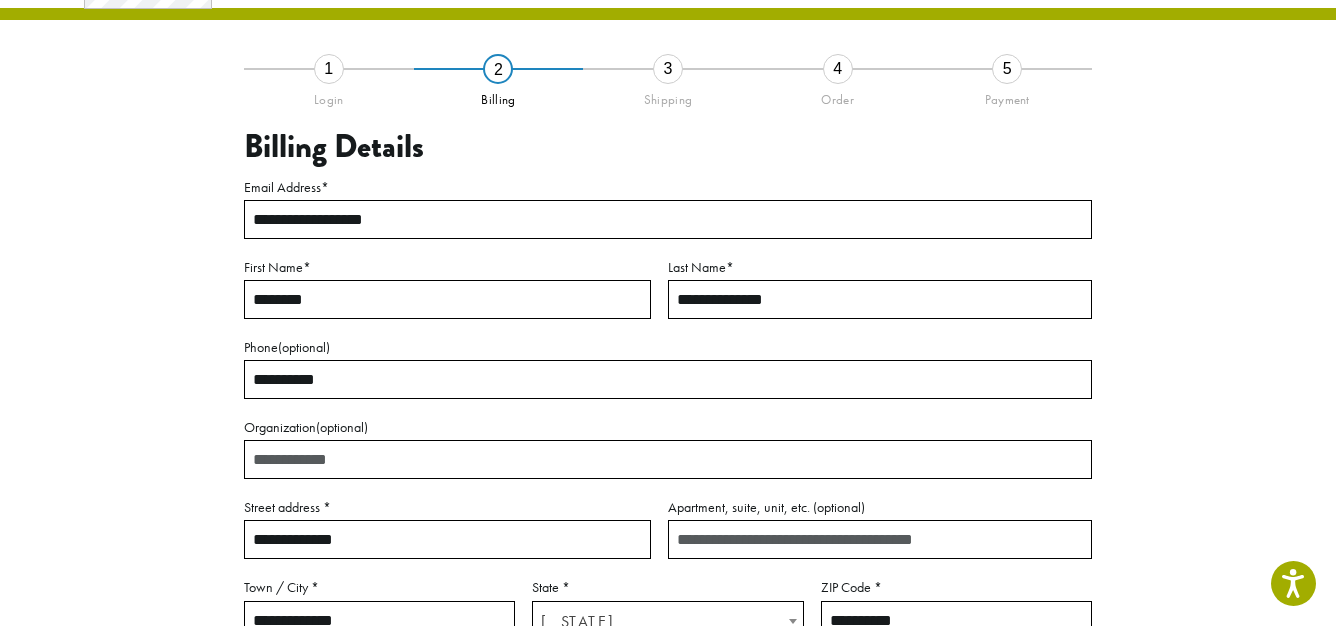 scroll, scrollTop: 114, scrollLeft: 0, axis: vertical 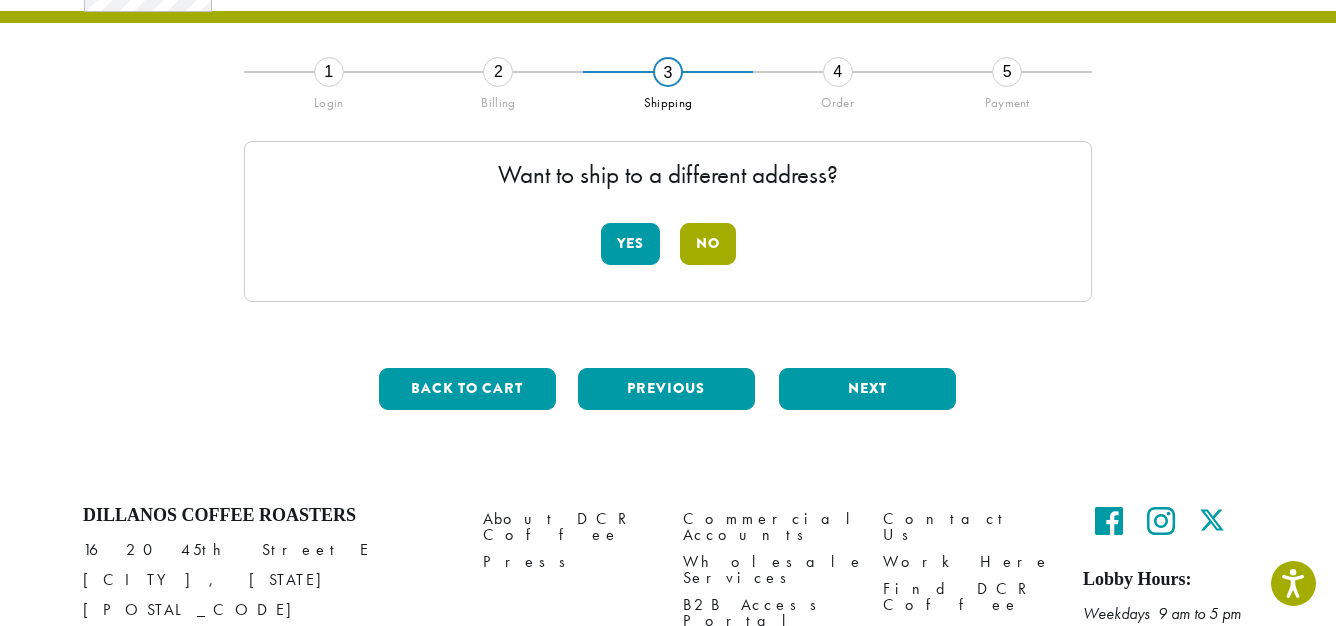 click on "No" at bounding box center (708, 244) 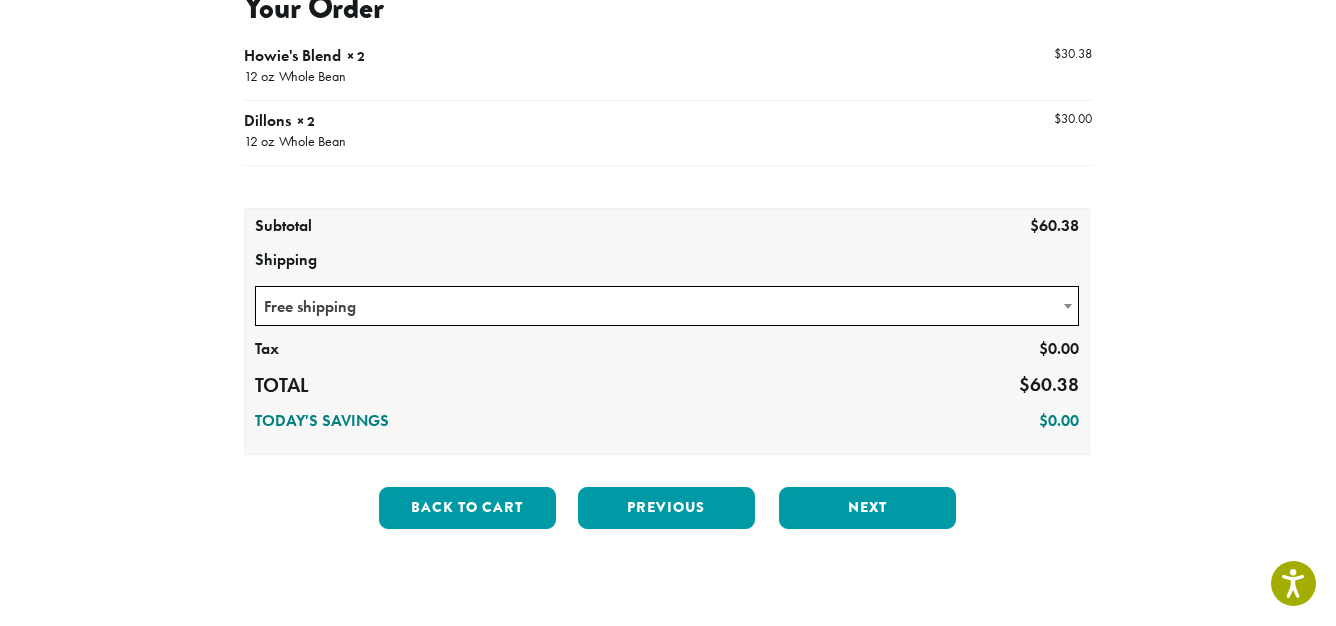 scroll, scrollTop: 289, scrollLeft: 0, axis: vertical 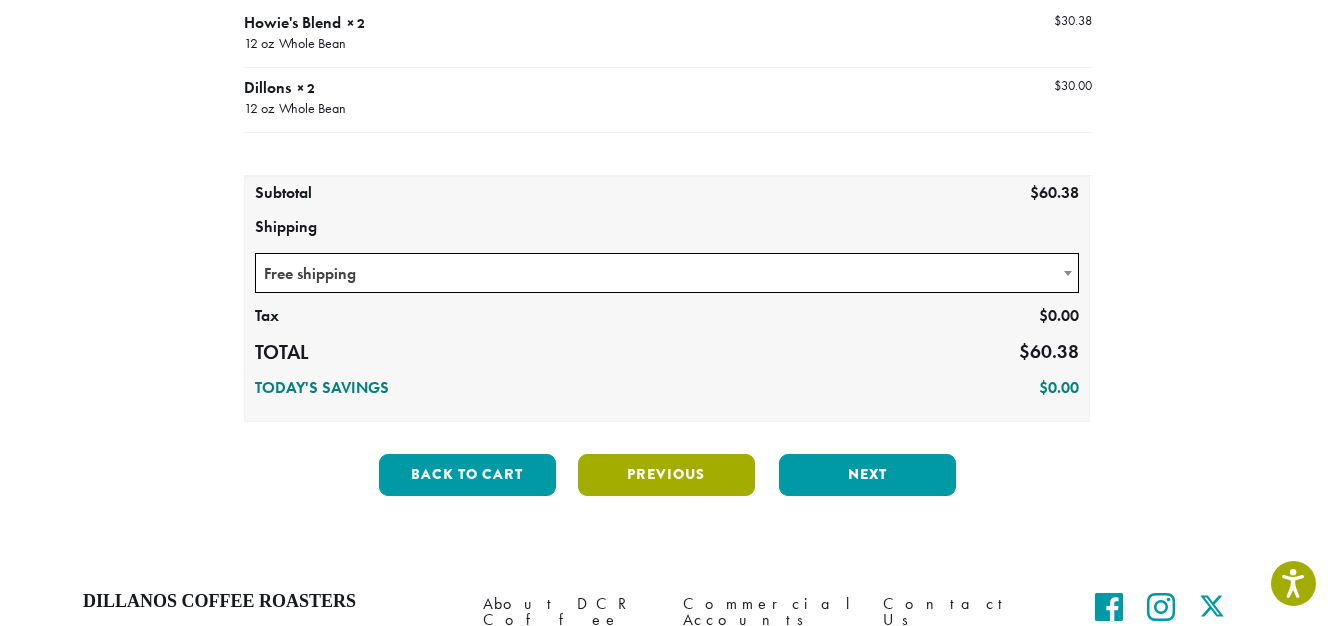 click on "Previous" at bounding box center [666, 475] 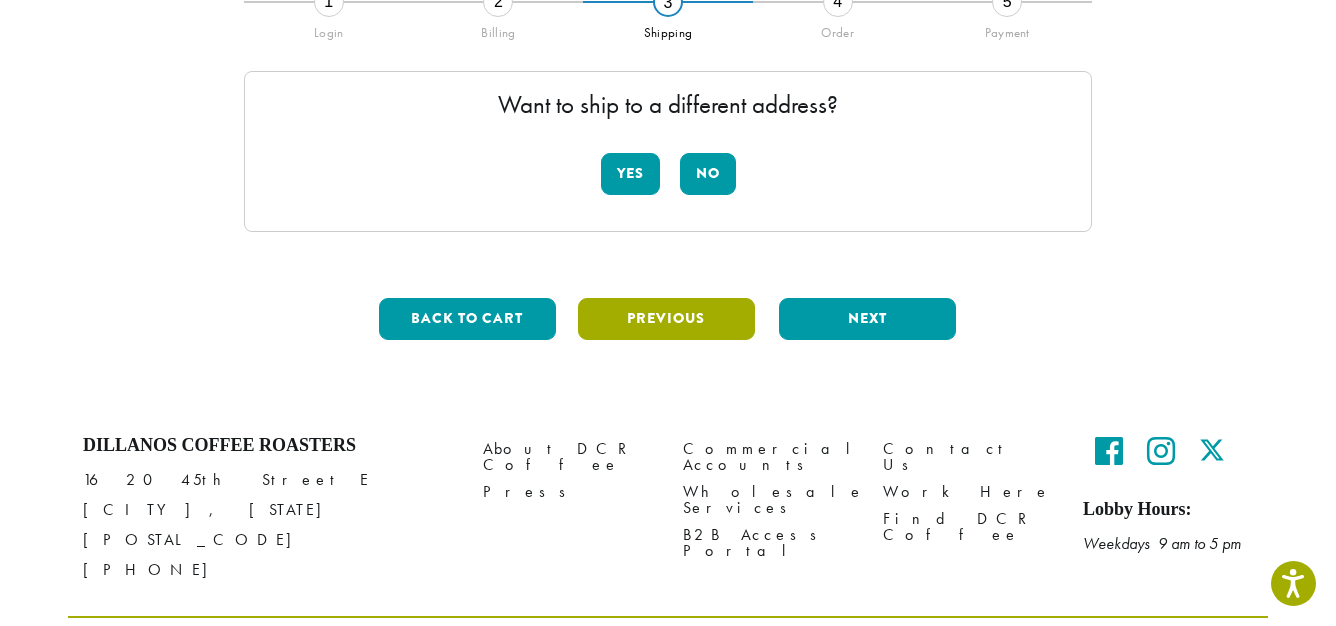 scroll, scrollTop: 218, scrollLeft: 0, axis: vertical 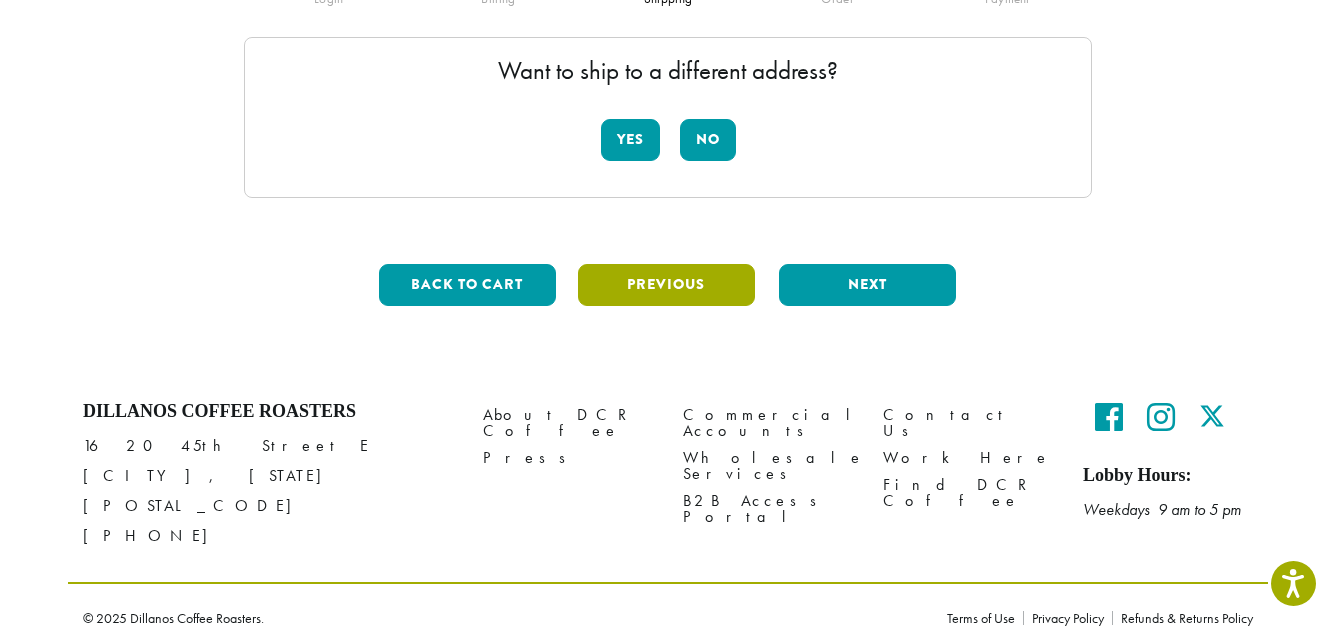 click on "Previous" at bounding box center [666, 285] 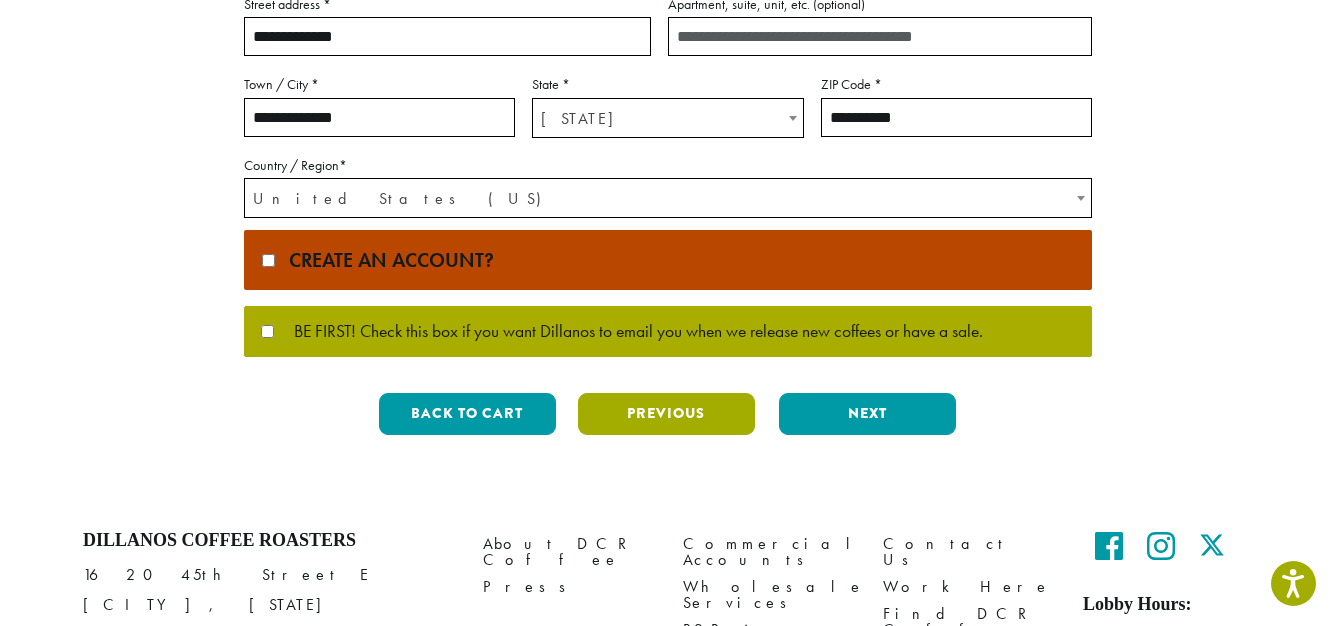 scroll, scrollTop: 621, scrollLeft: 0, axis: vertical 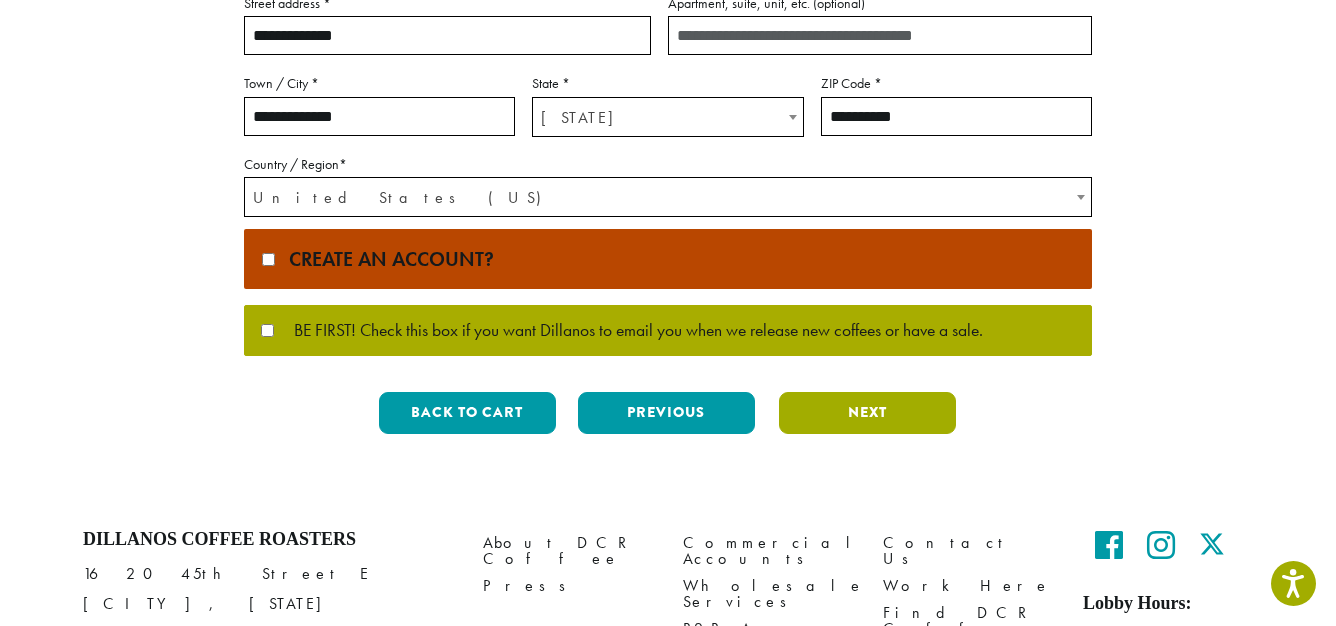 click on "Next" at bounding box center [867, 413] 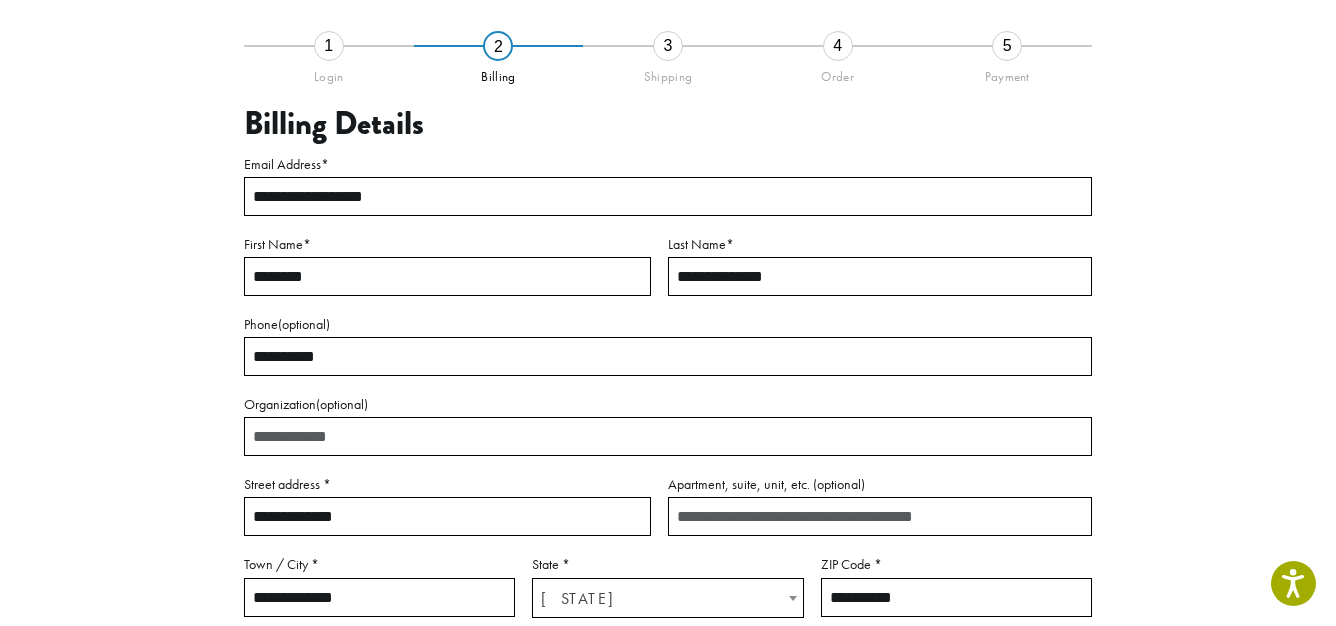 scroll, scrollTop: 114, scrollLeft: 0, axis: vertical 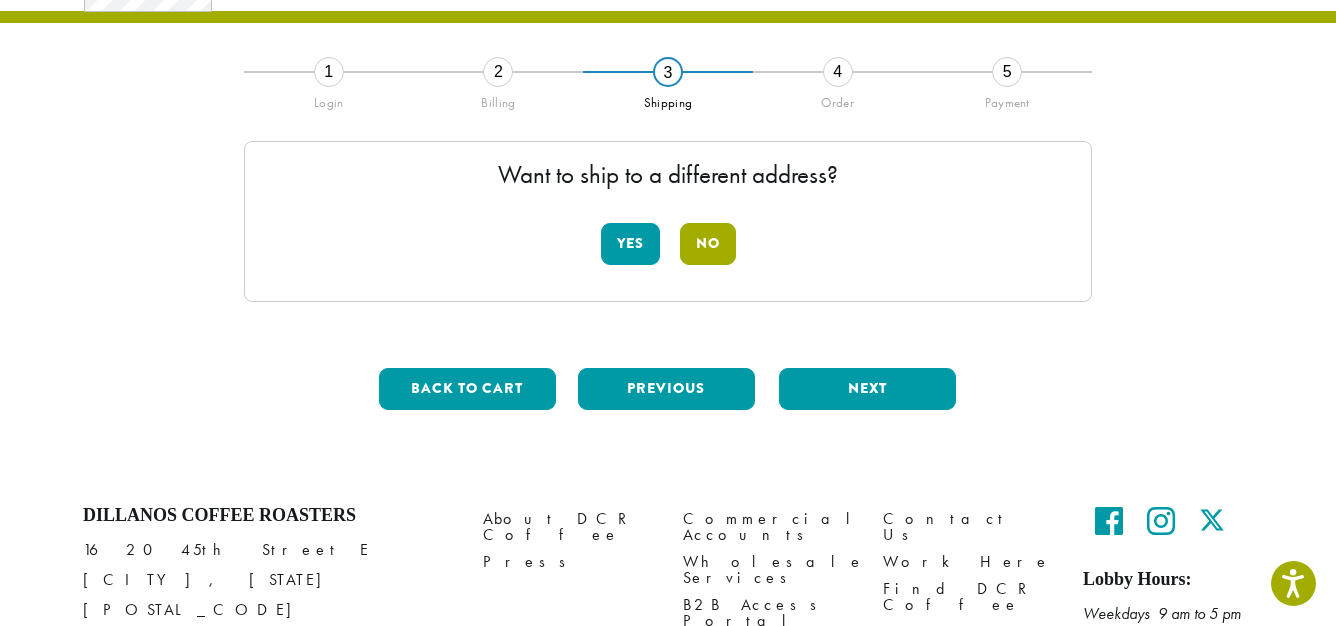 click on "No" at bounding box center [708, 244] 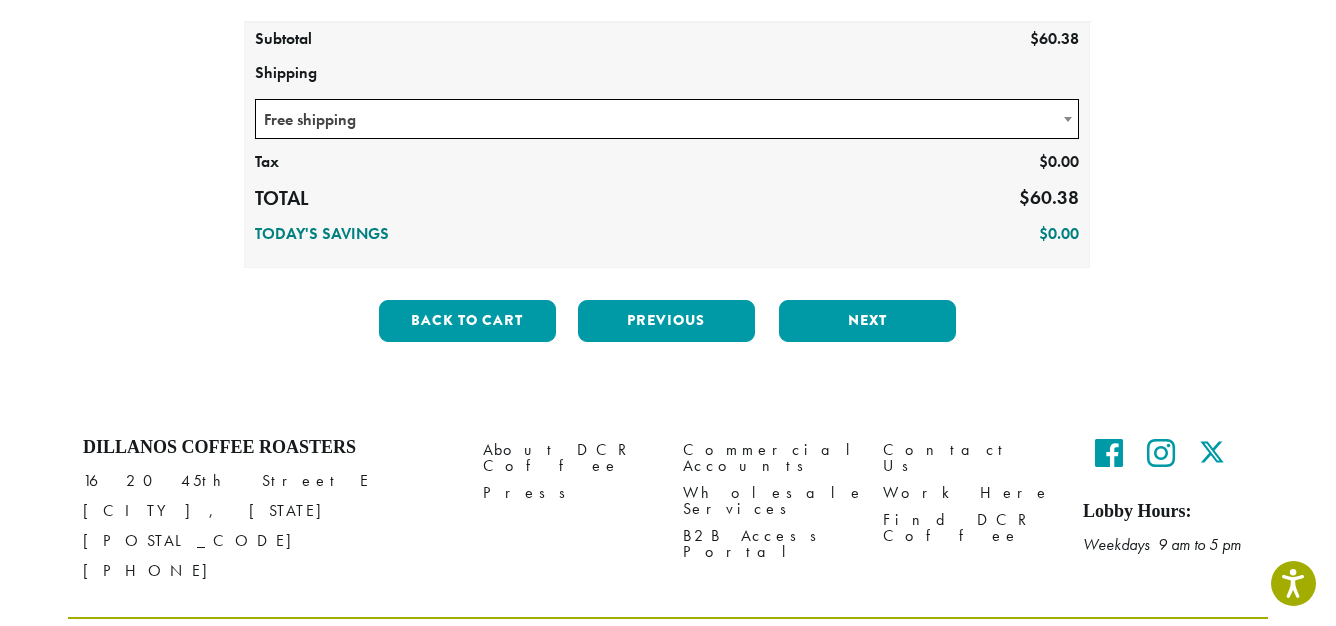 scroll, scrollTop: 446, scrollLeft: 0, axis: vertical 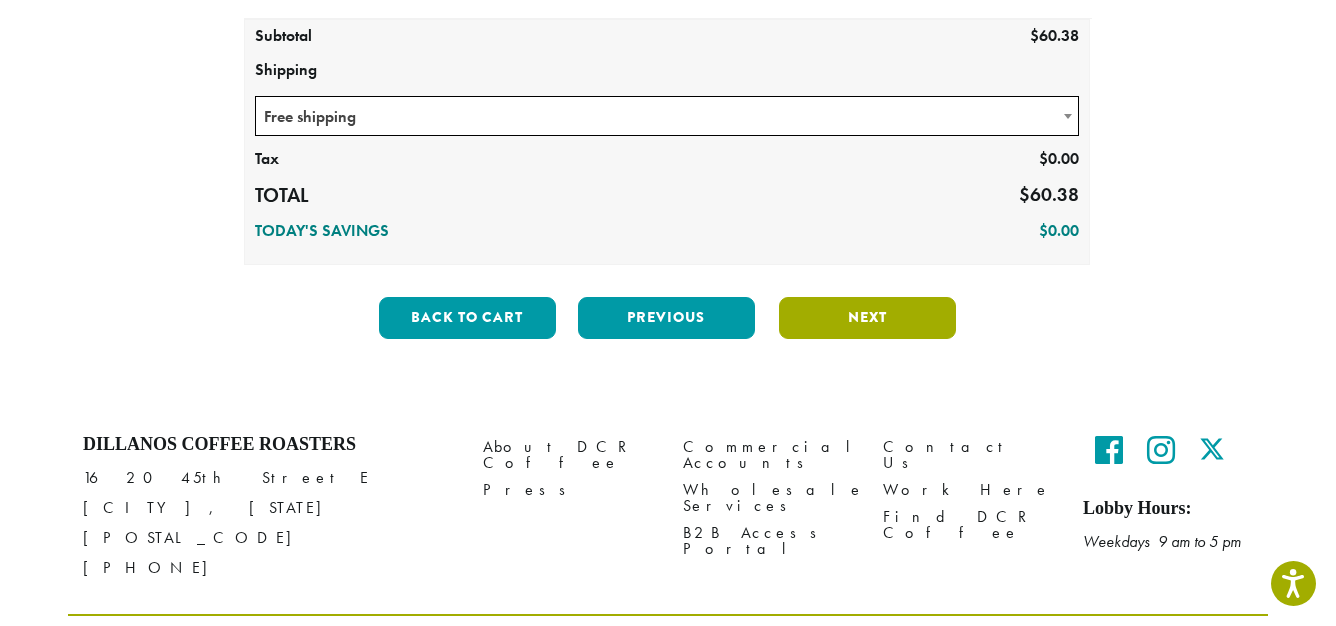 click on "Next" at bounding box center (867, 318) 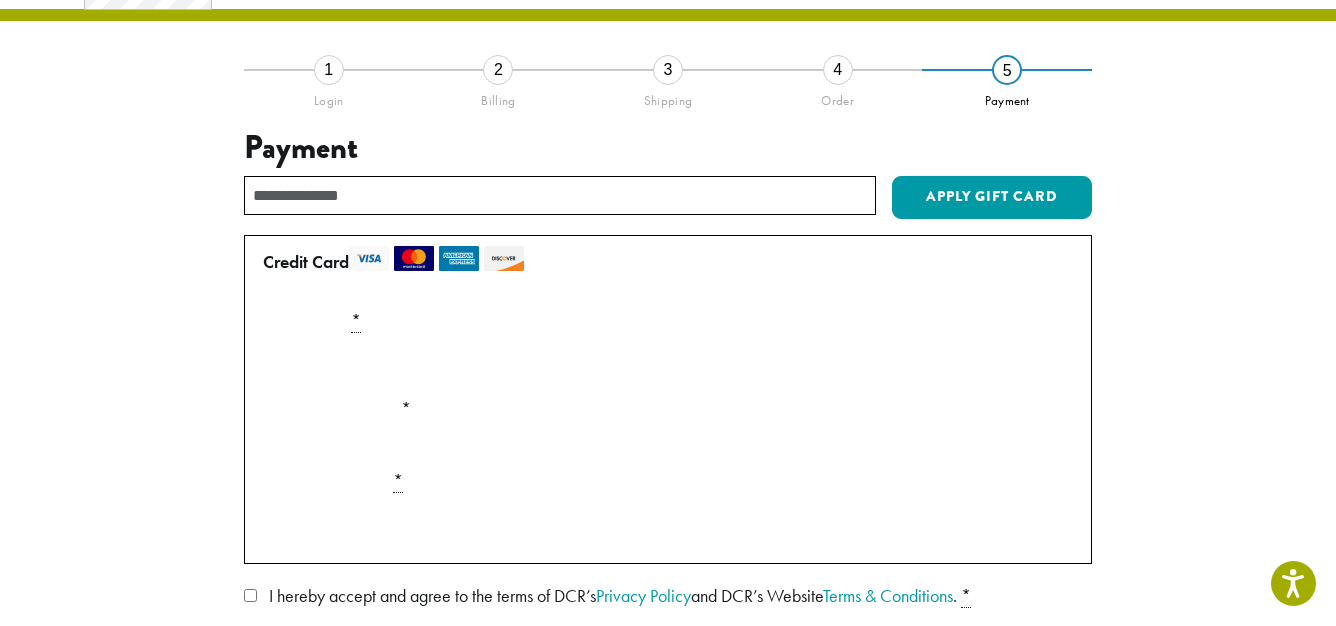 scroll, scrollTop: 114, scrollLeft: 0, axis: vertical 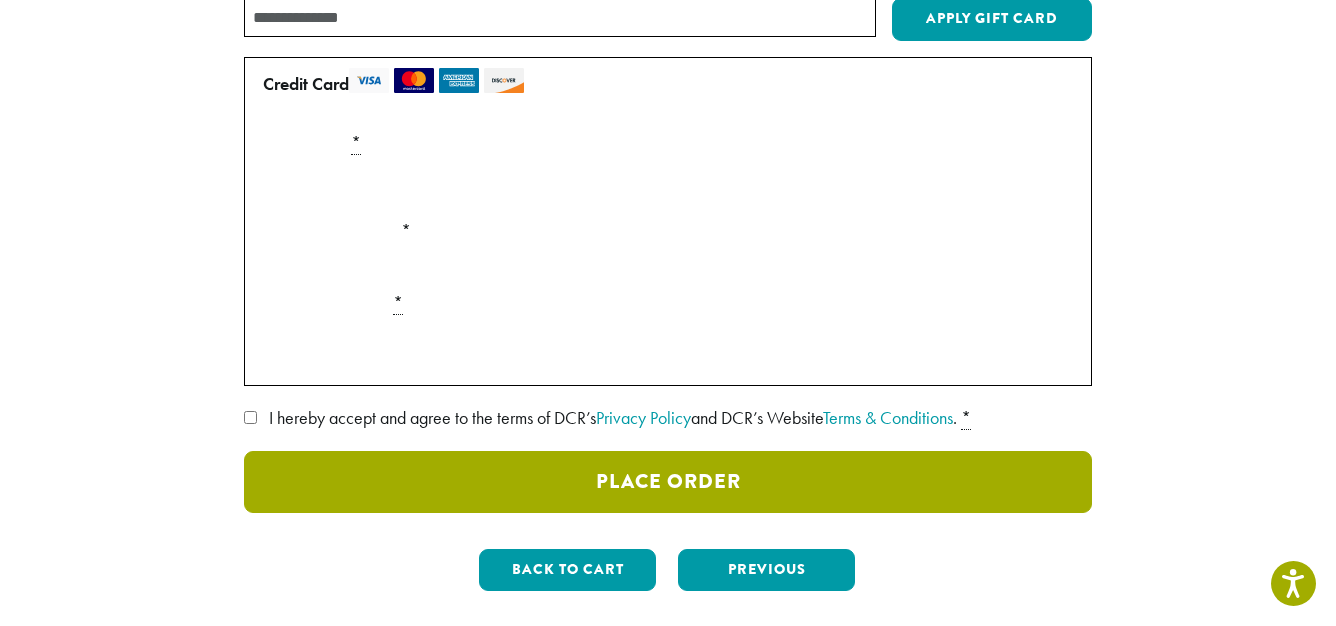 click on "Place Order" at bounding box center (668, 482) 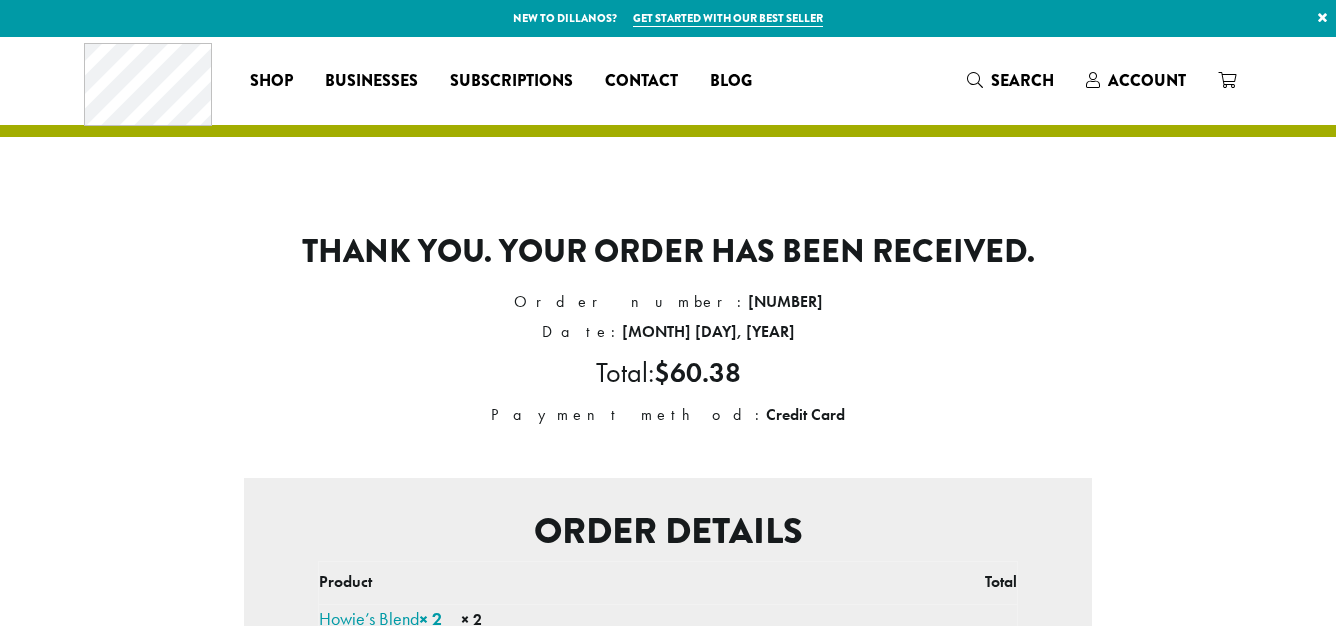 scroll, scrollTop: 0, scrollLeft: 0, axis: both 